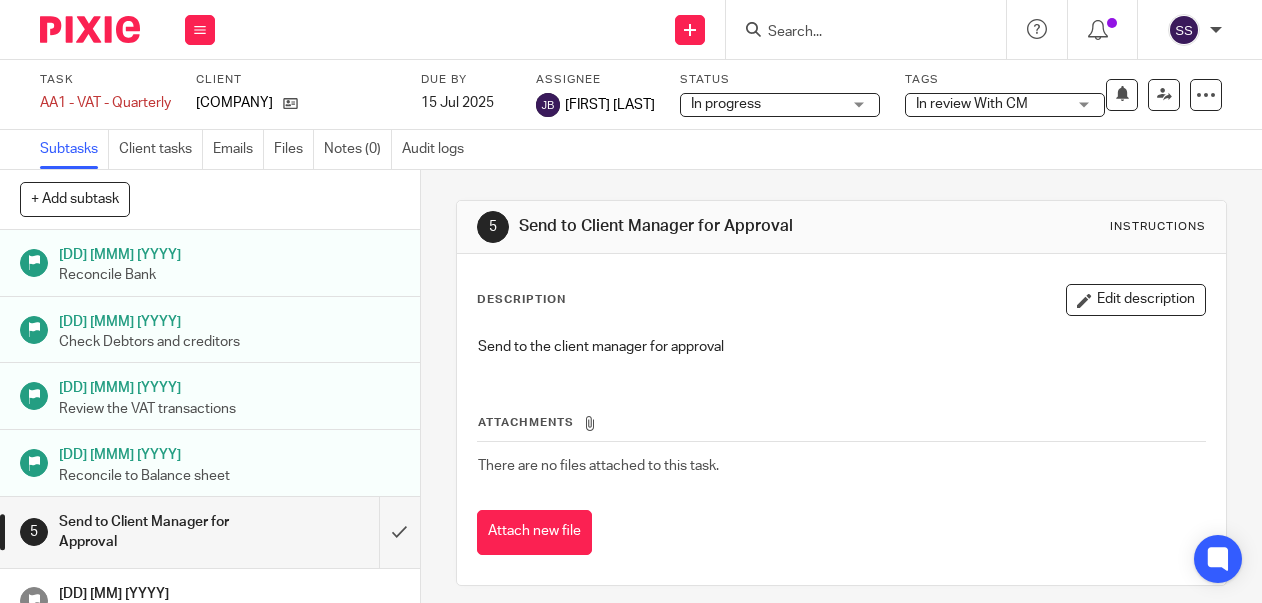 scroll, scrollTop: 0, scrollLeft: 0, axis: both 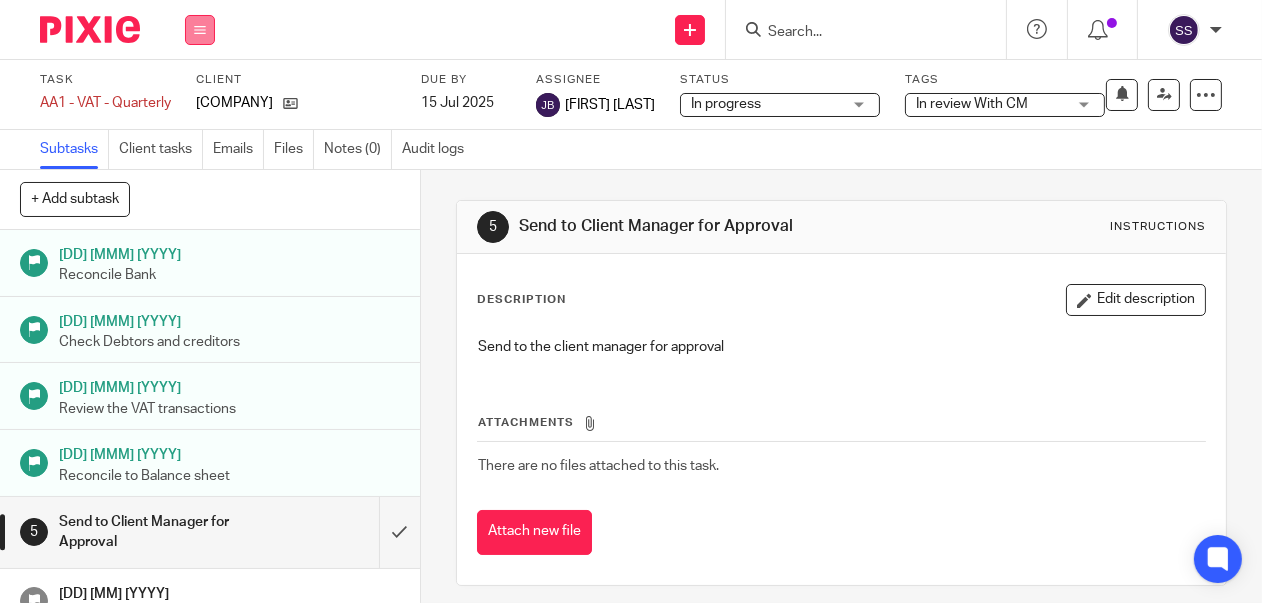 click at bounding box center (200, 30) 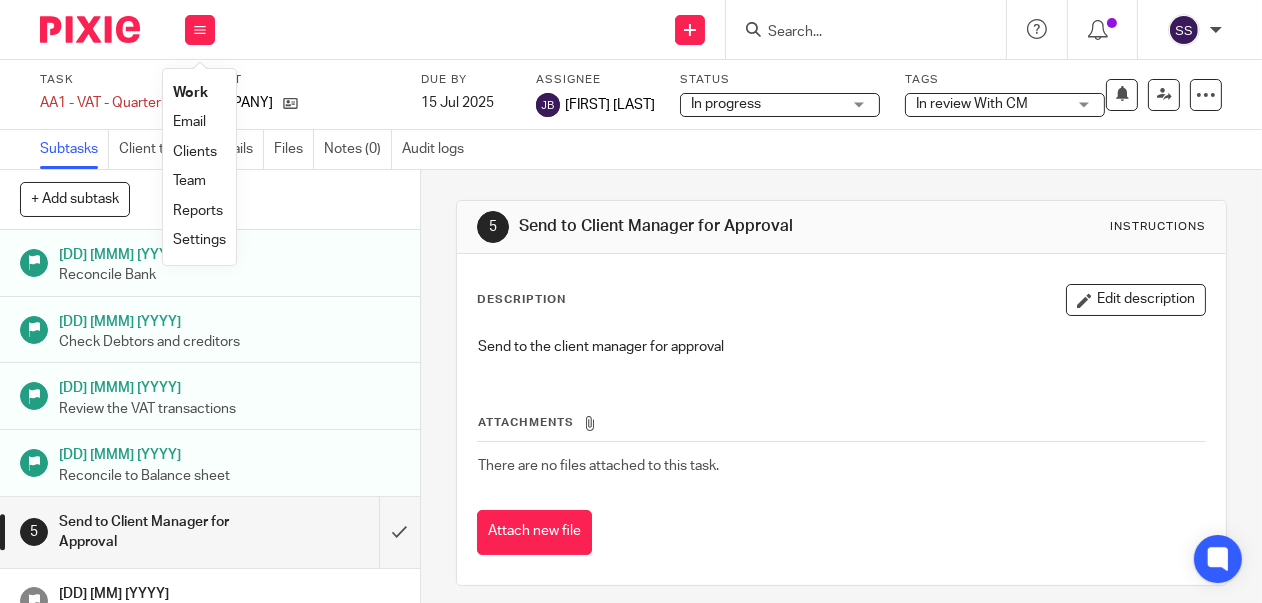 click on "Clients" at bounding box center [195, 152] 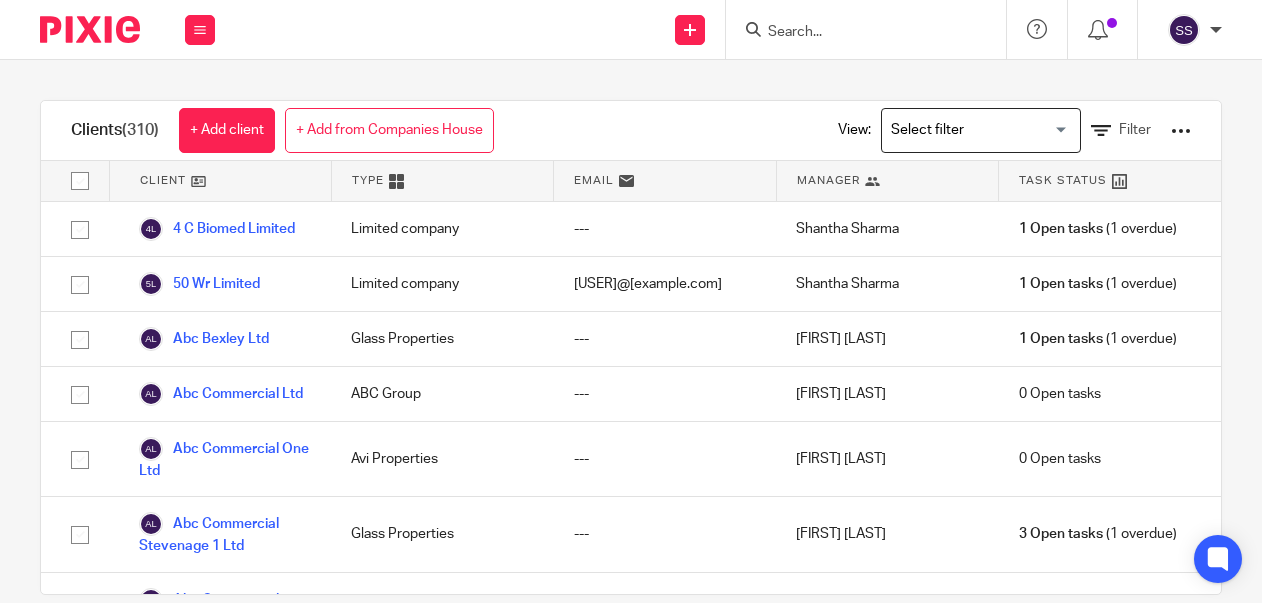scroll, scrollTop: 0, scrollLeft: 0, axis: both 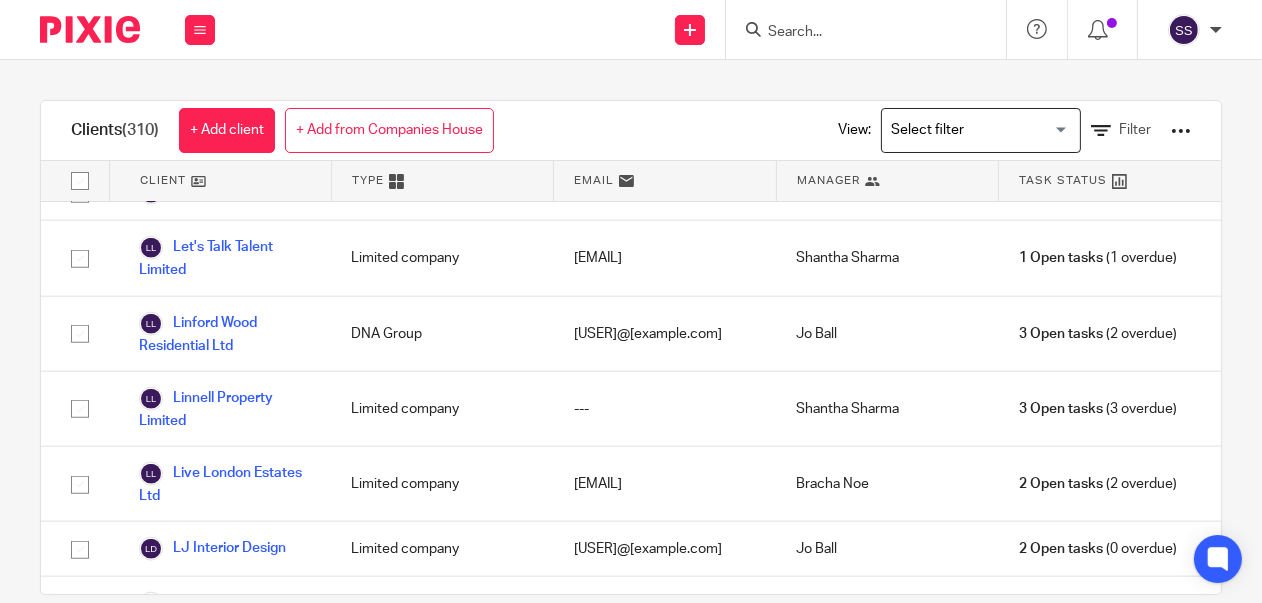 click on "Jz Coaching Consultancy Ltd" at bounding box center [225, -153] 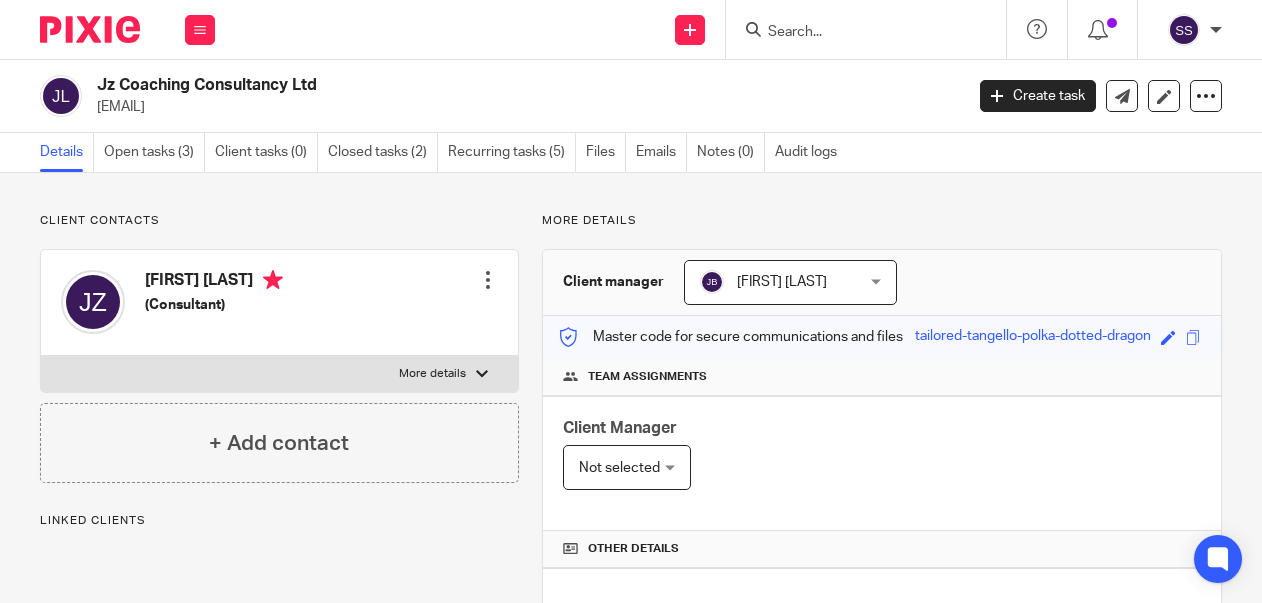 scroll, scrollTop: 0, scrollLeft: 0, axis: both 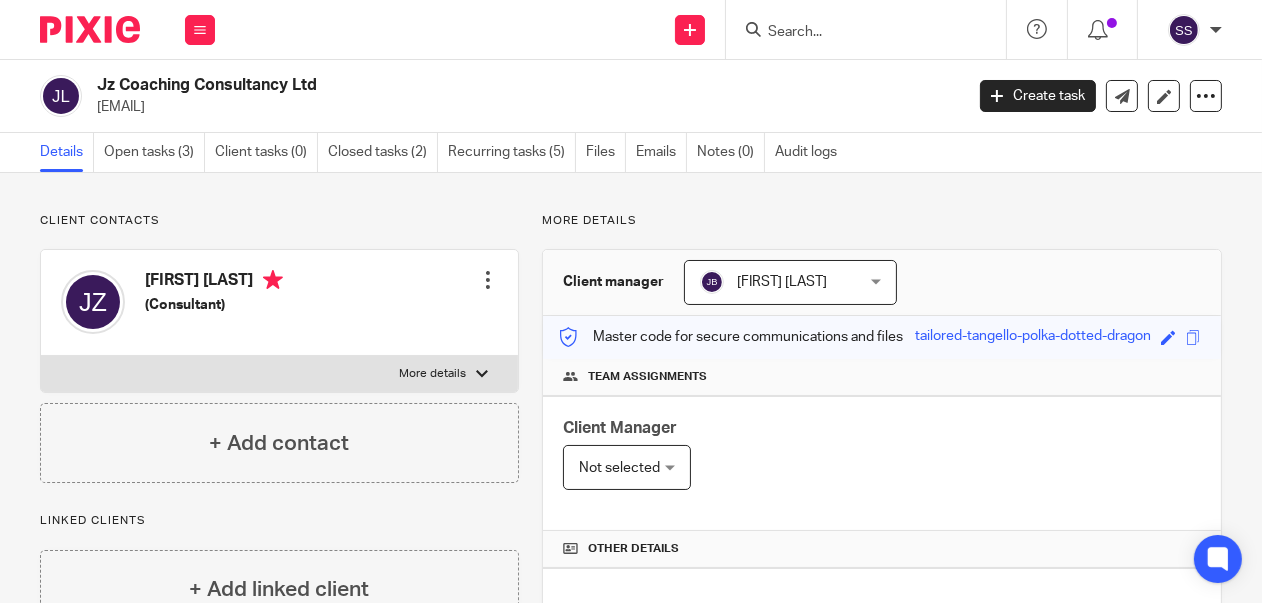 click at bounding box center [488, 280] 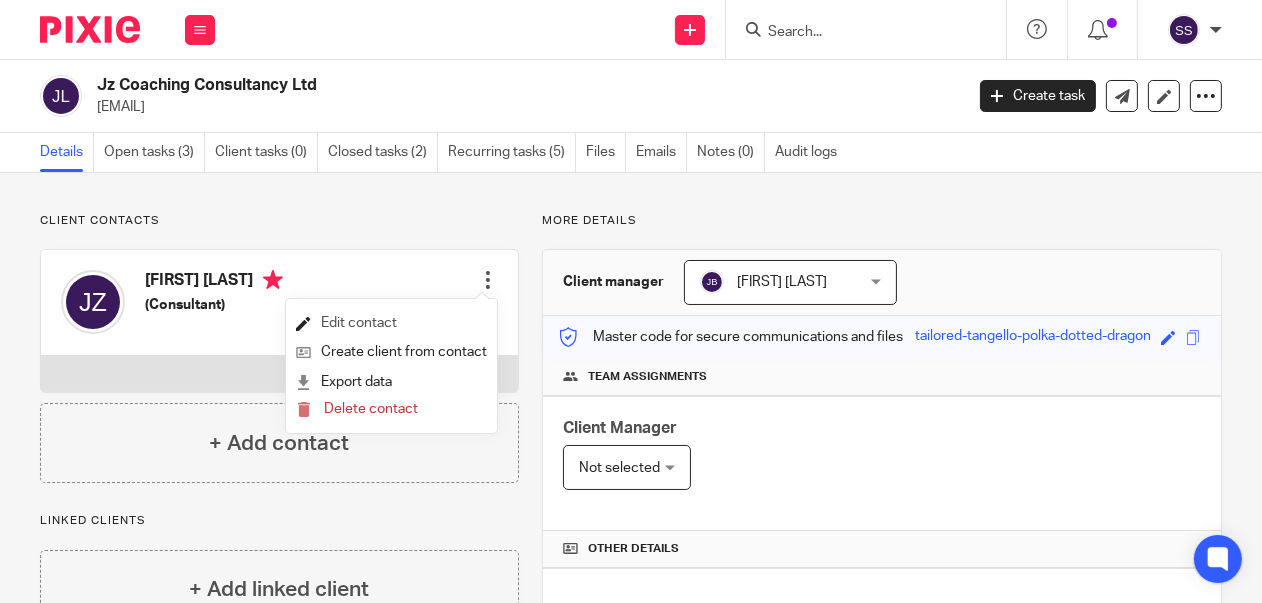 click on "Edit contact" at bounding box center (391, 323) 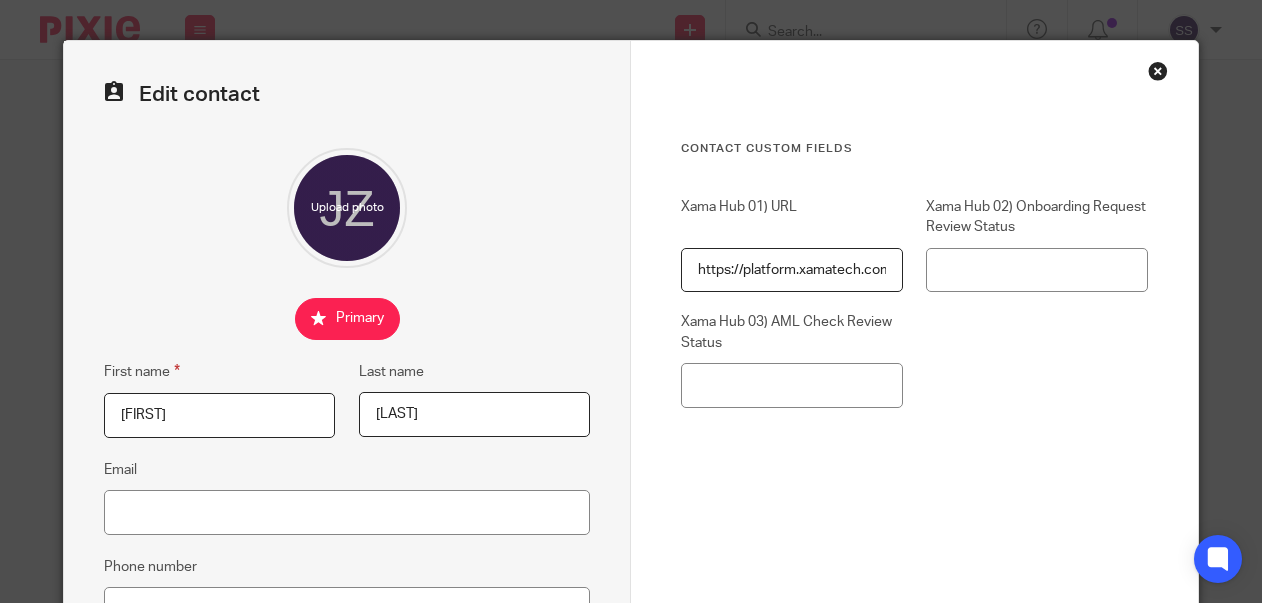 scroll, scrollTop: 0, scrollLeft: 0, axis: both 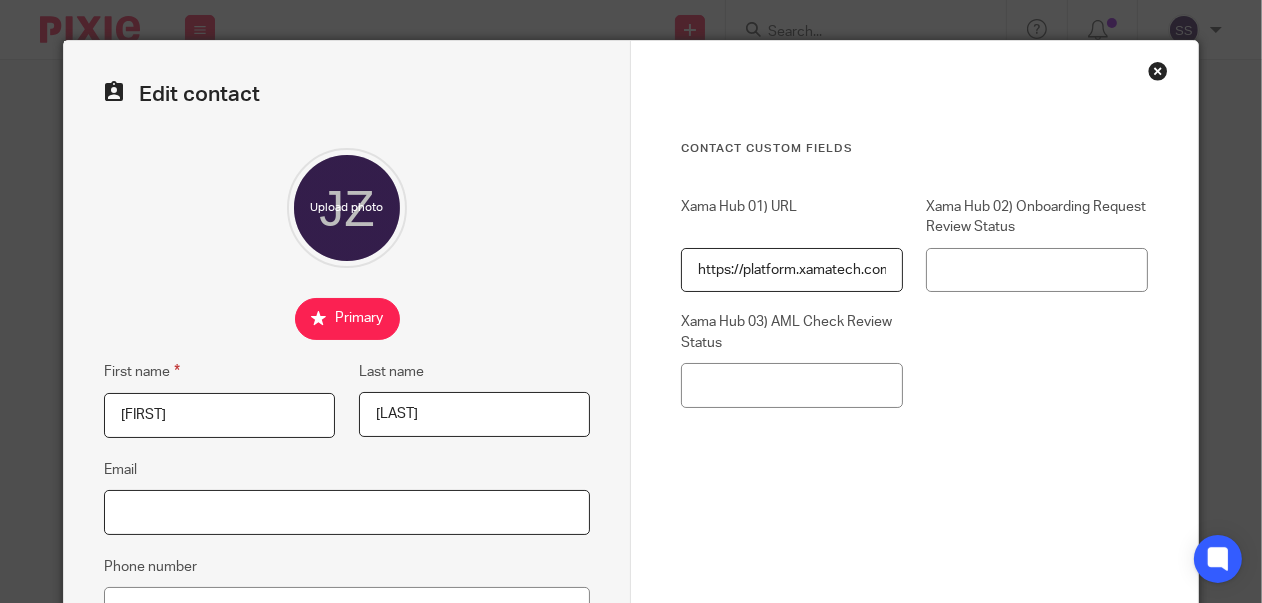 paste on "[EMAIL]" 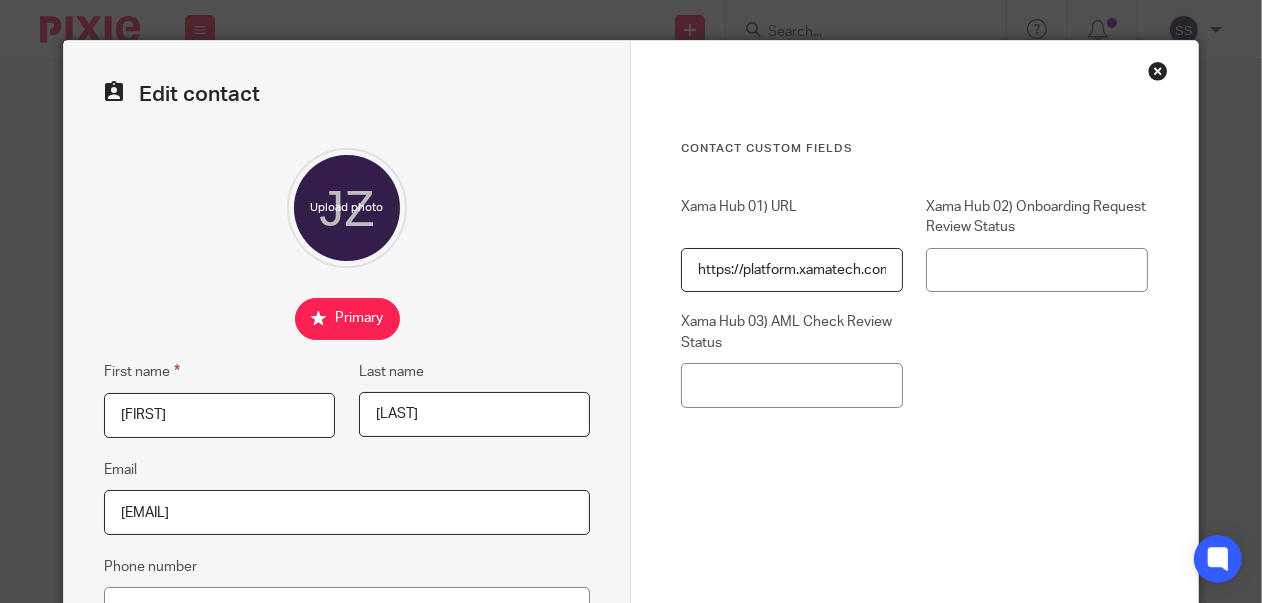 type on "[EMAIL]" 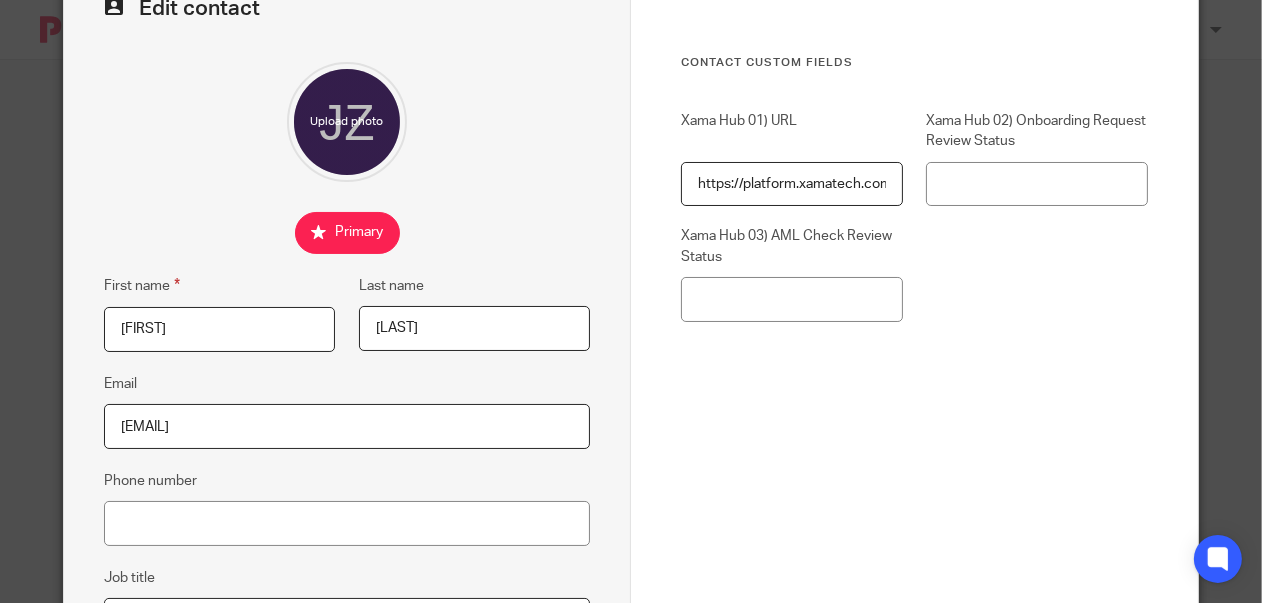 scroll, scrollTop: 95, scrollLeft: 0, axis: vertical 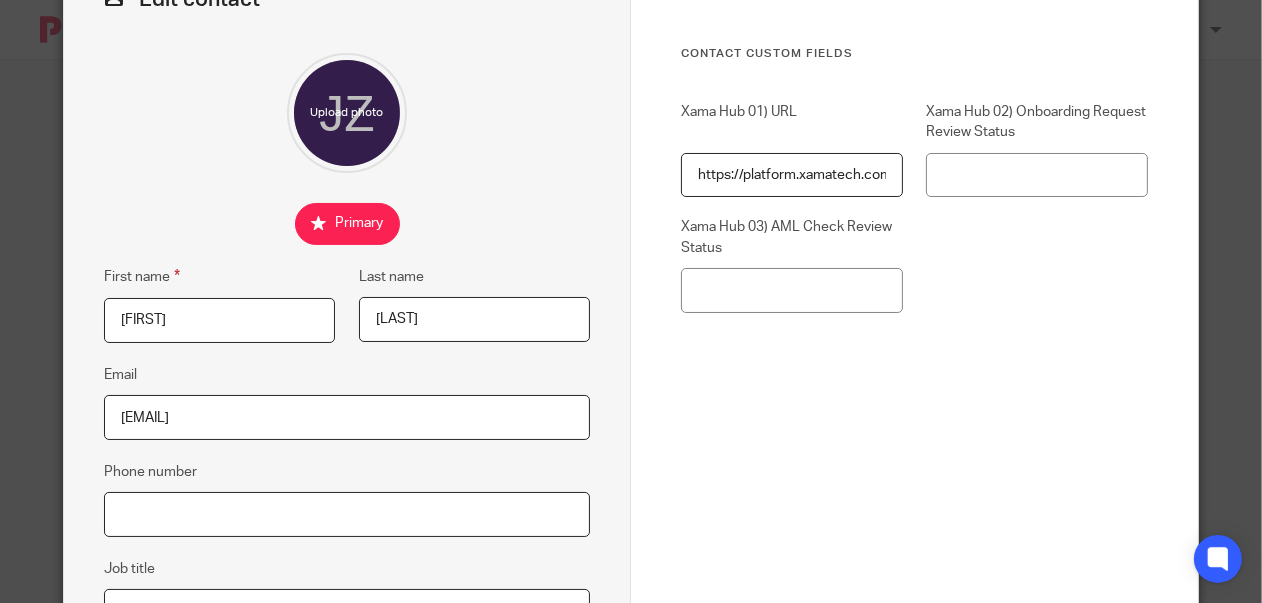 click on "Phone number" at bounding box center (347, 514) 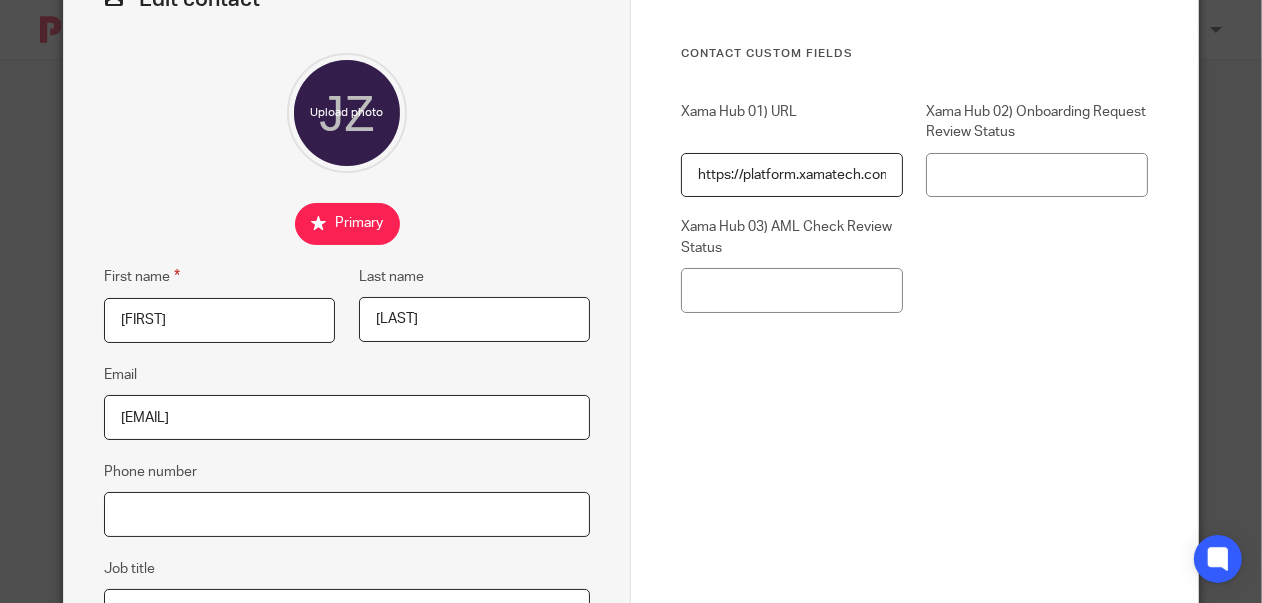 click on "Phone number" at bounding box center (347, 514) 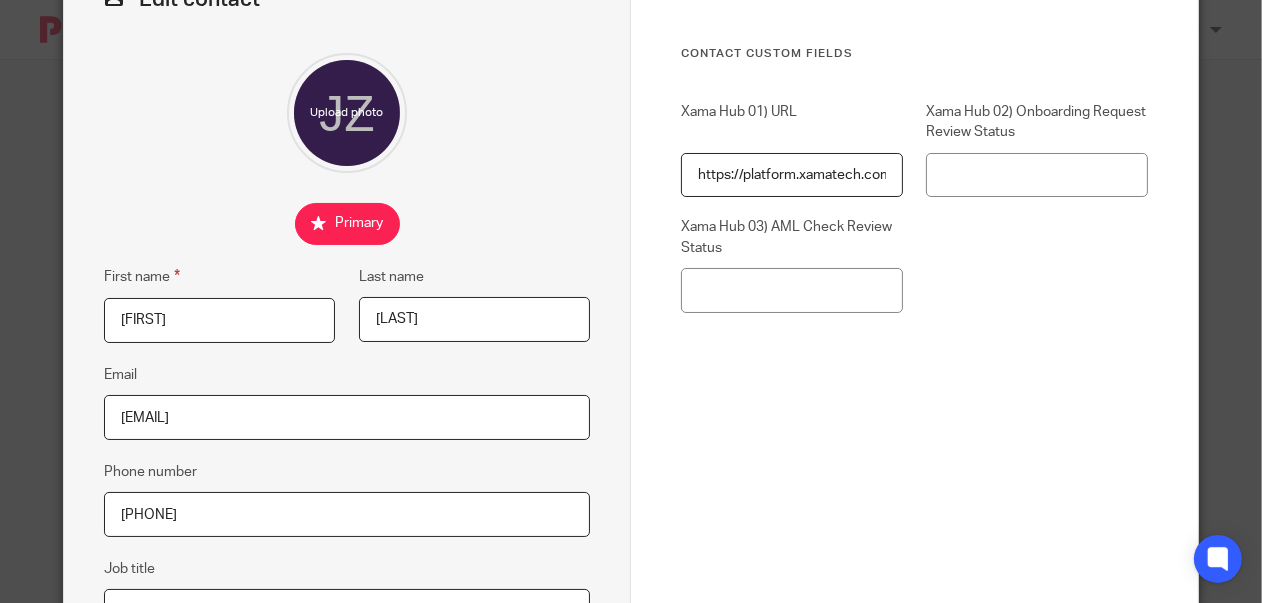 type on "[PHONE]" 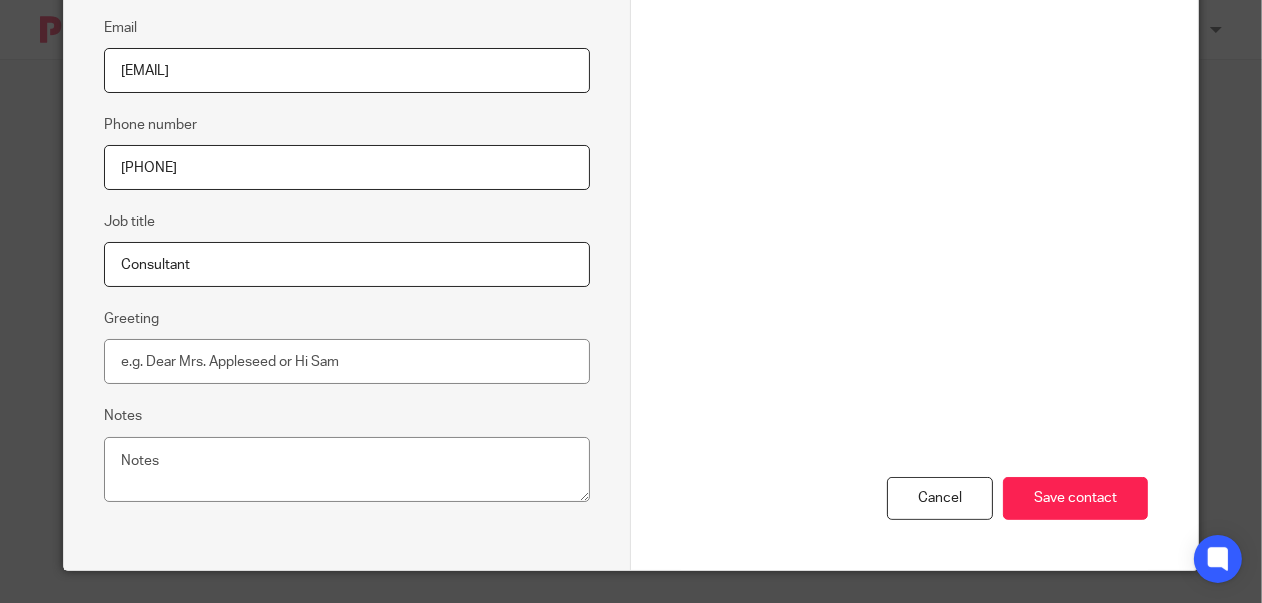 scroll, scrollTop: 447, scrollLeft: 0, axis: vertical 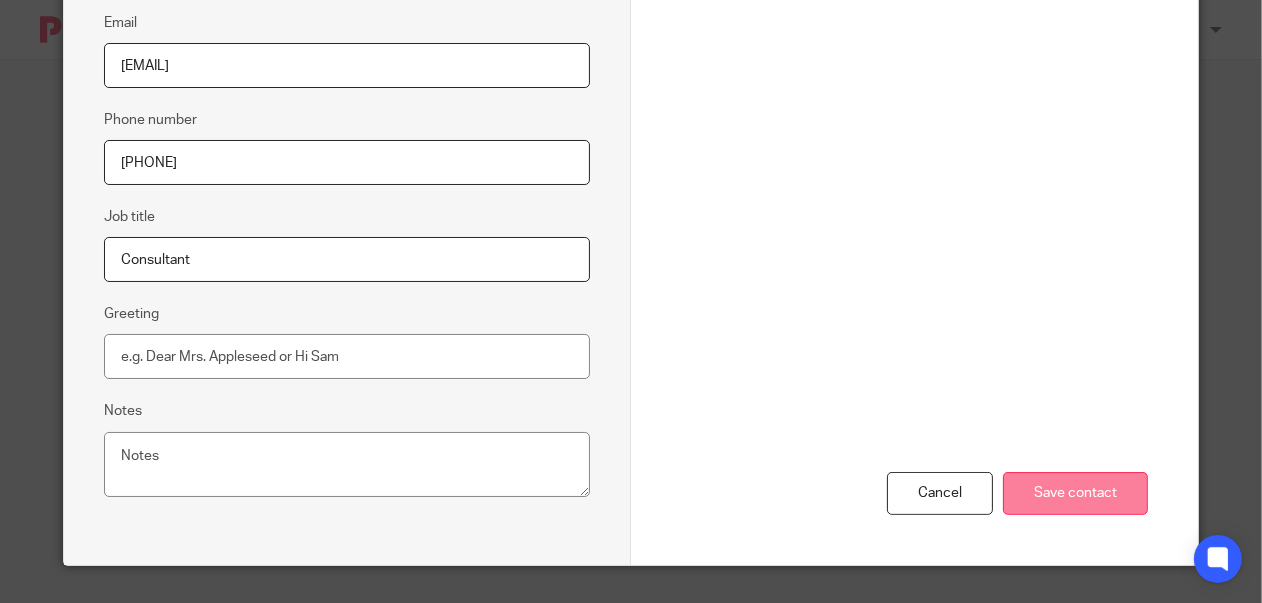 click on "Save contact" at bounding box center (1075, 493) 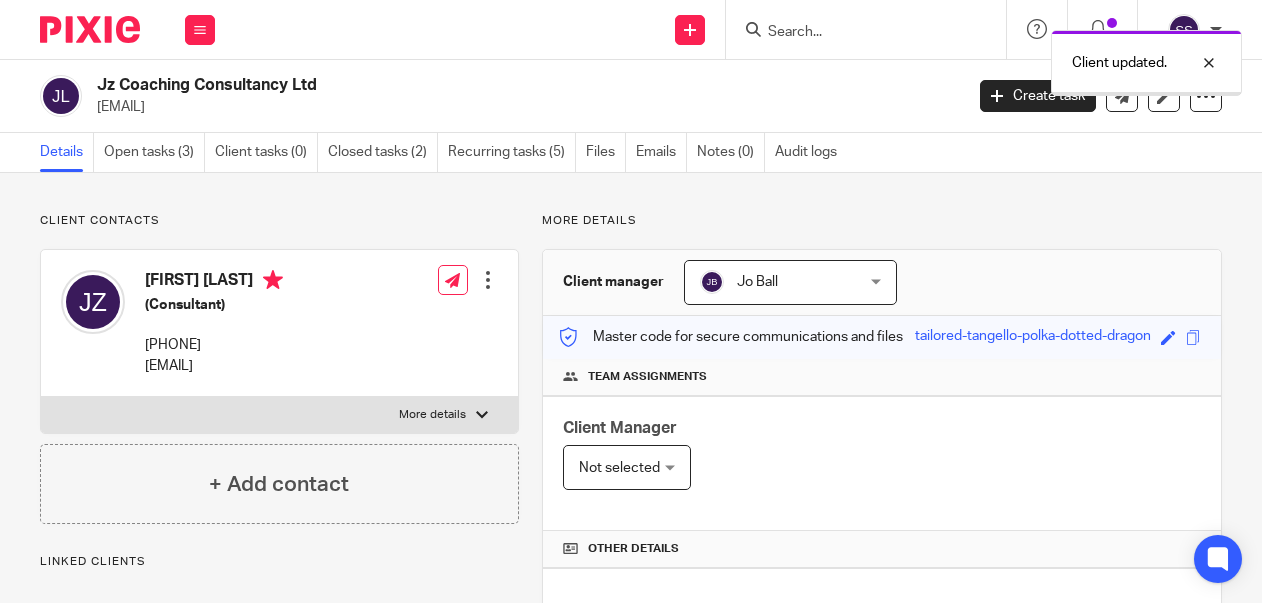 scroll, scrollTop: 0, scrollLeft: 0, axis: both 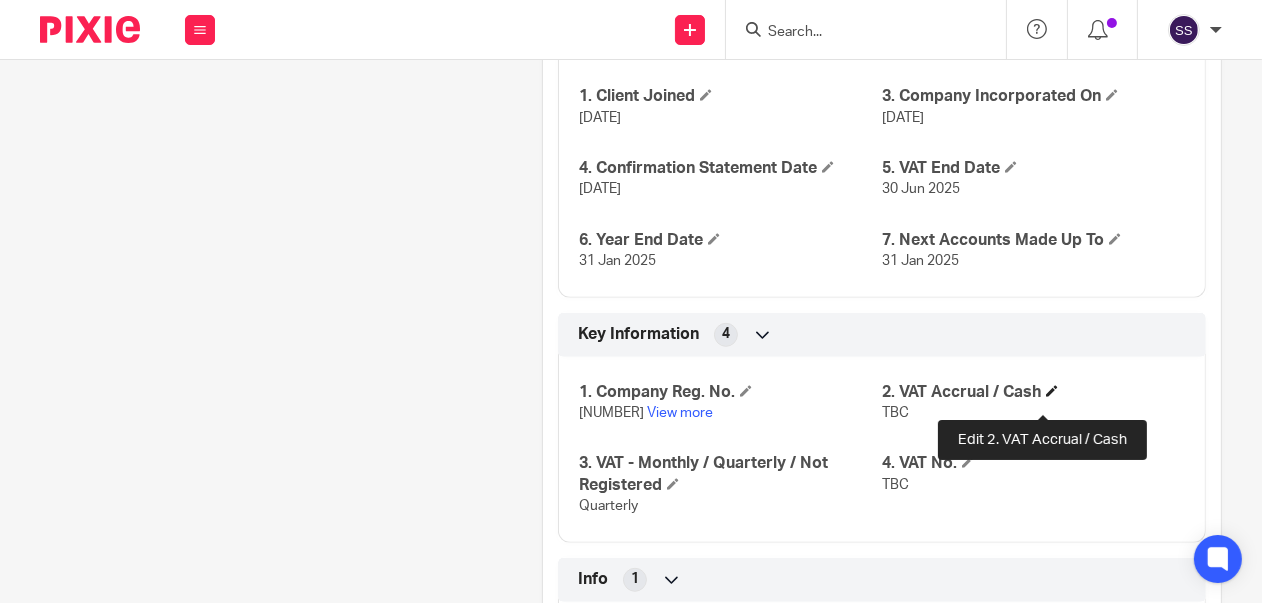 click at bounding box center [1052, 391] 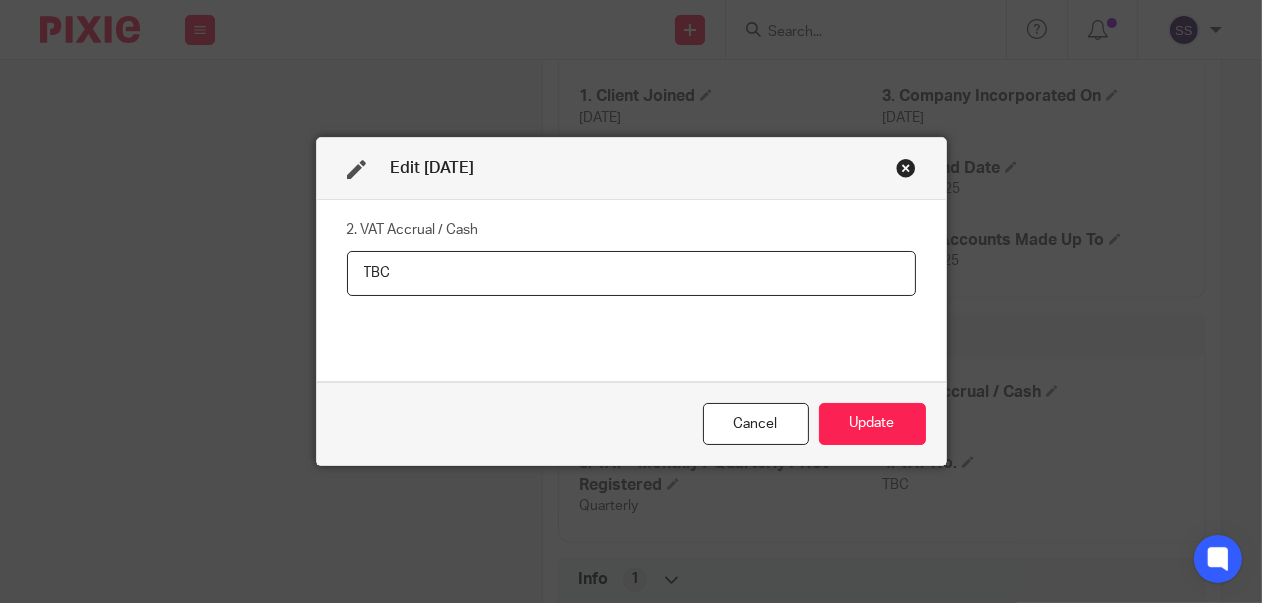 drag, startPoint x: 394, startPoint y: 278, endPoint x: 310, endPoint y: 278, distance: 84 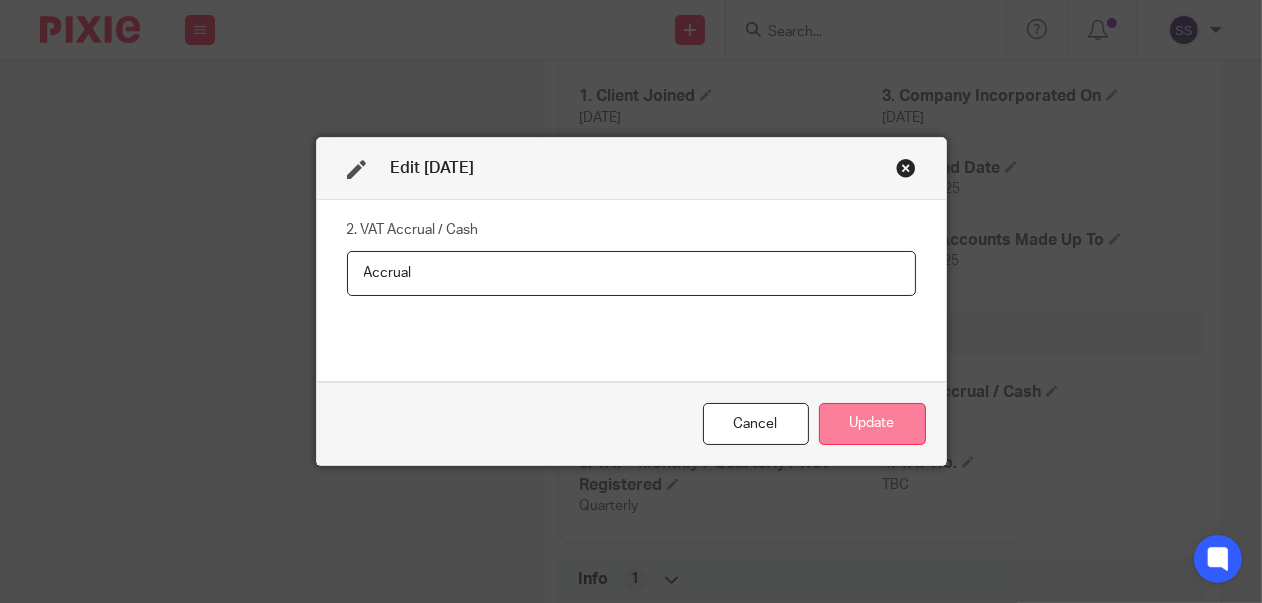 type on "Accrual" 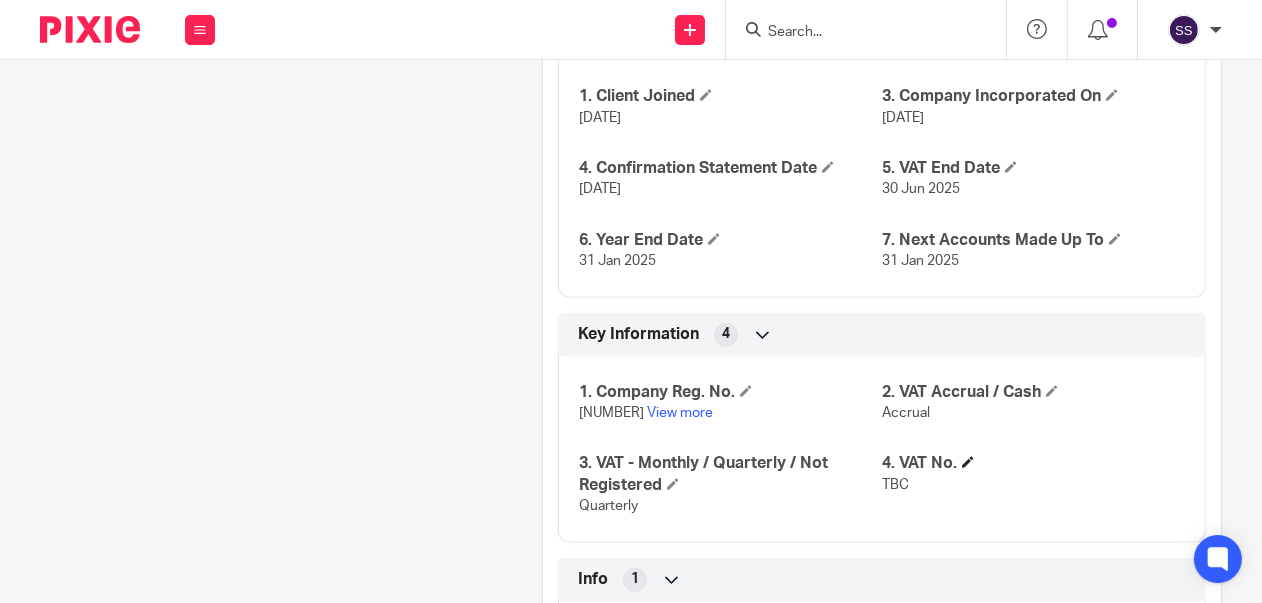 click on "4. VAT No." at bounding box center [1033, 463] 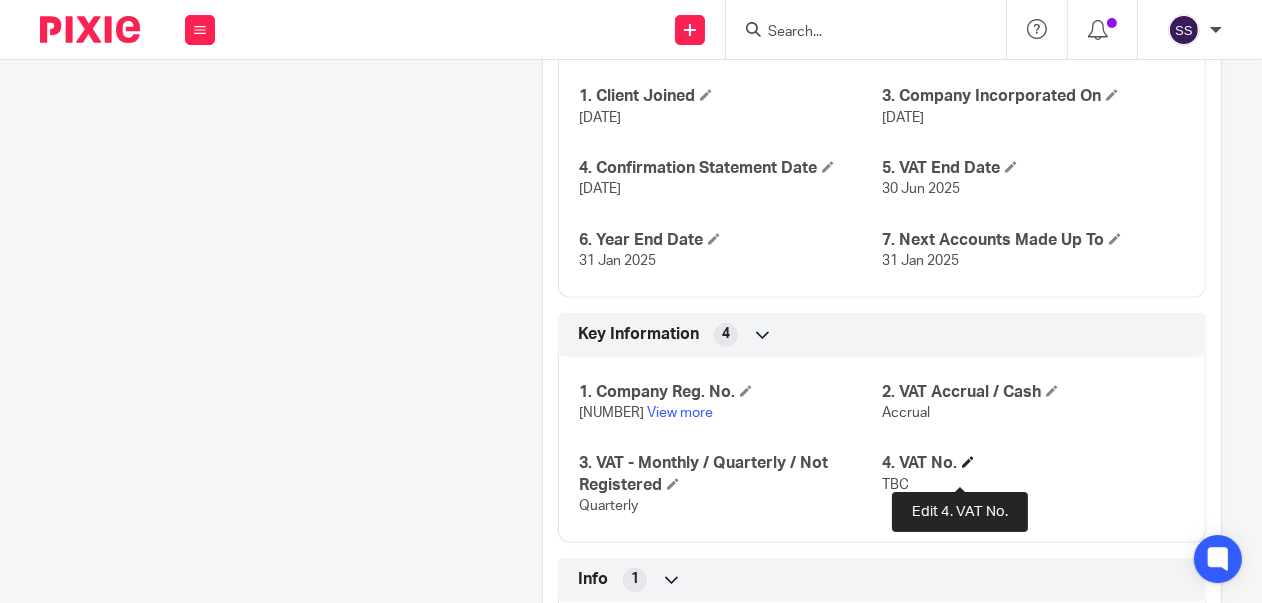 click at bounding box center [968, 462] 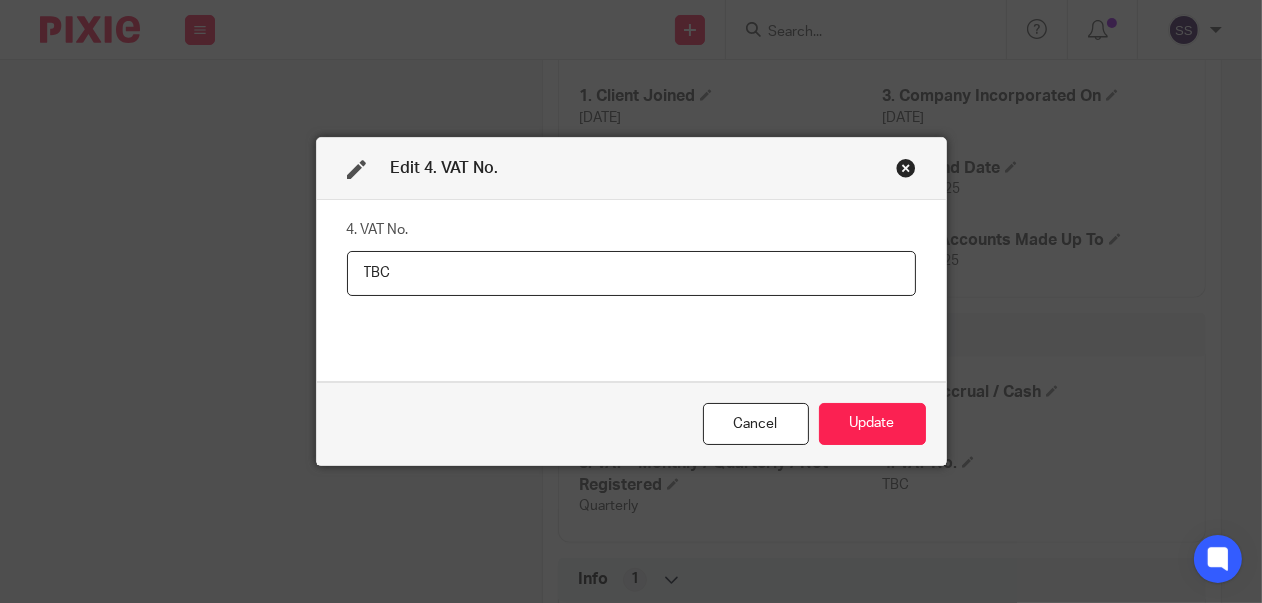 drag, startPoint x: 407, startPoint y: 267, endPoint x: 330, endPoint y: 274, distance: 77.31753 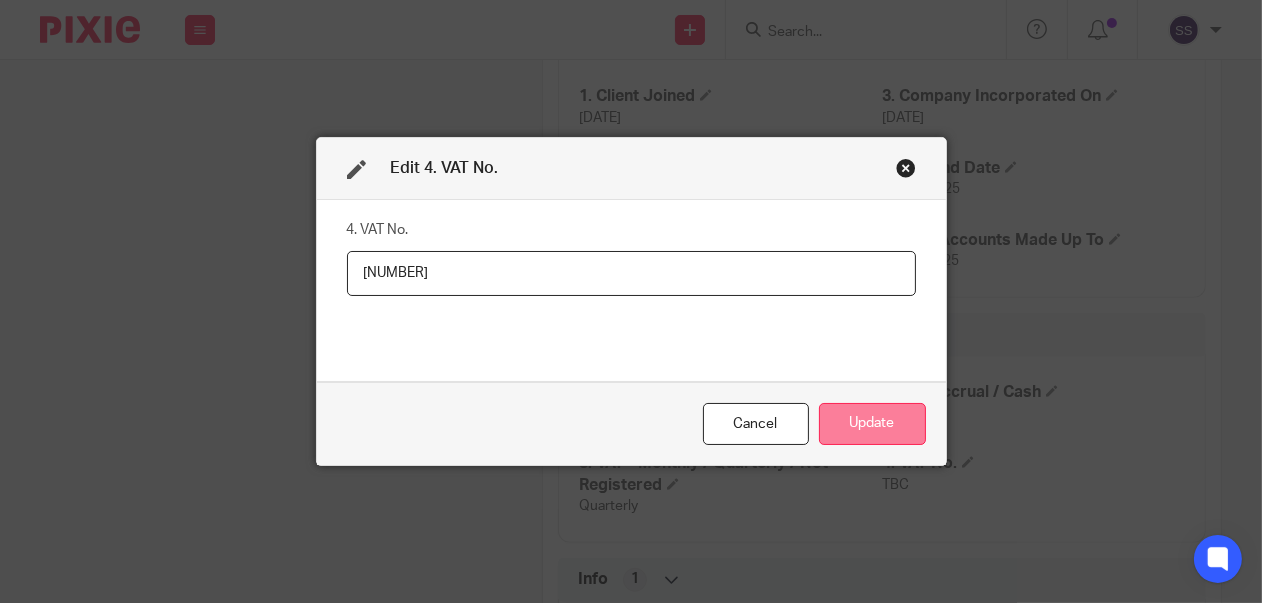 type on "[NUMBER]" 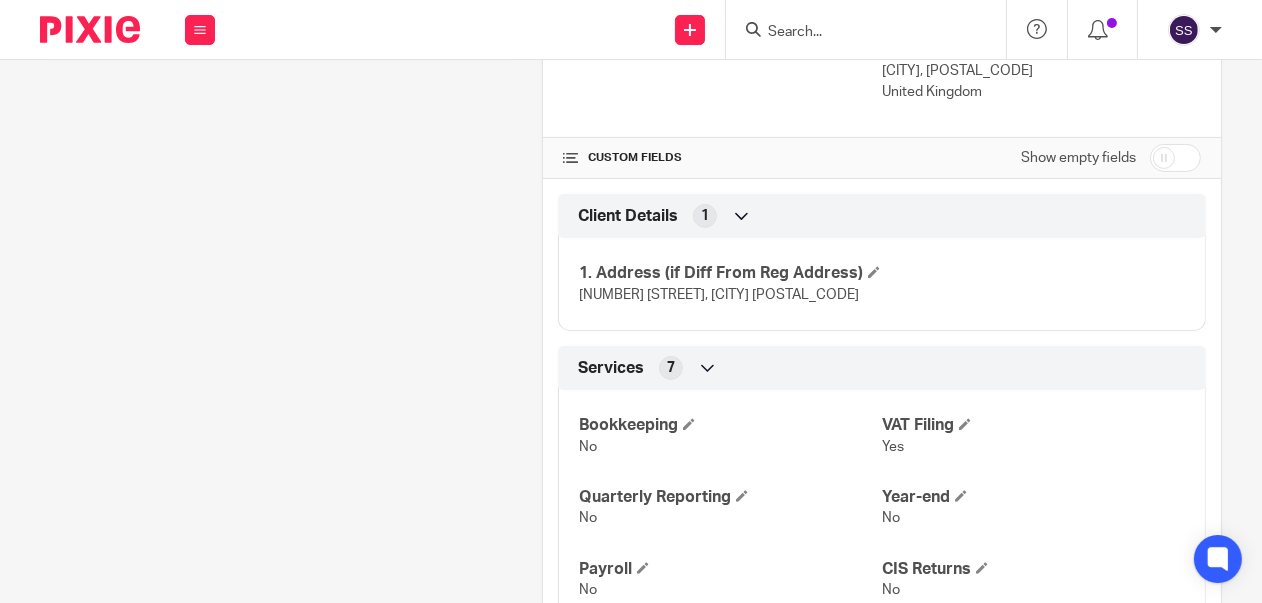 scroll, scrollTop: 578, scrollLeft: 0, axis: vertical 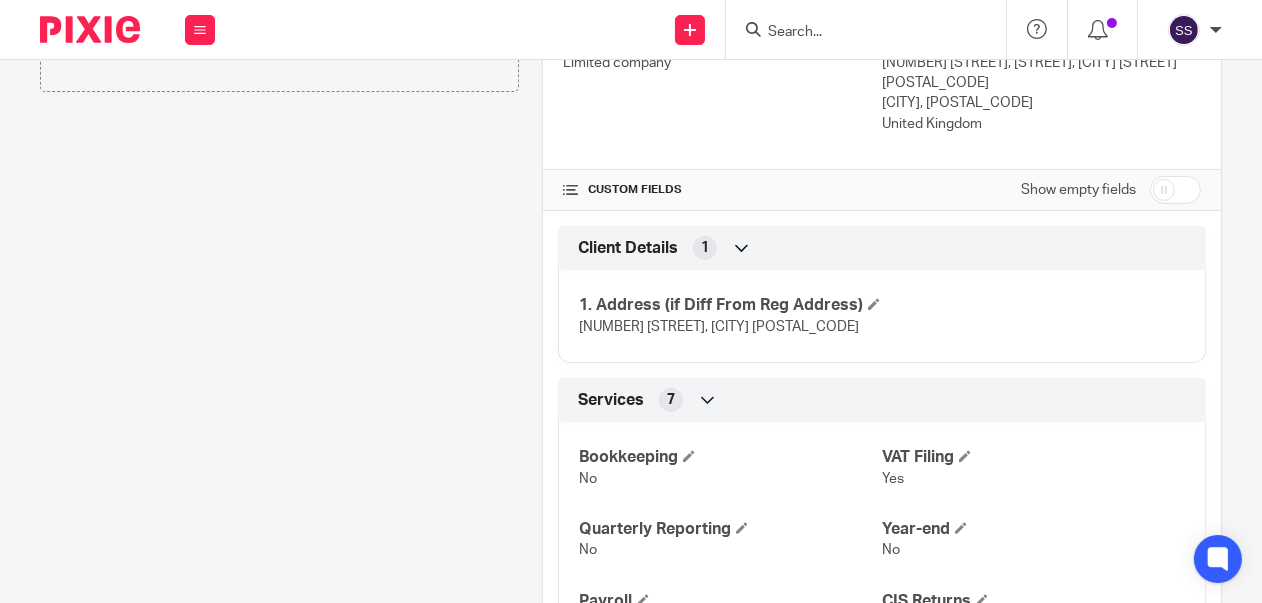 click at bounding box center (1175, 190) 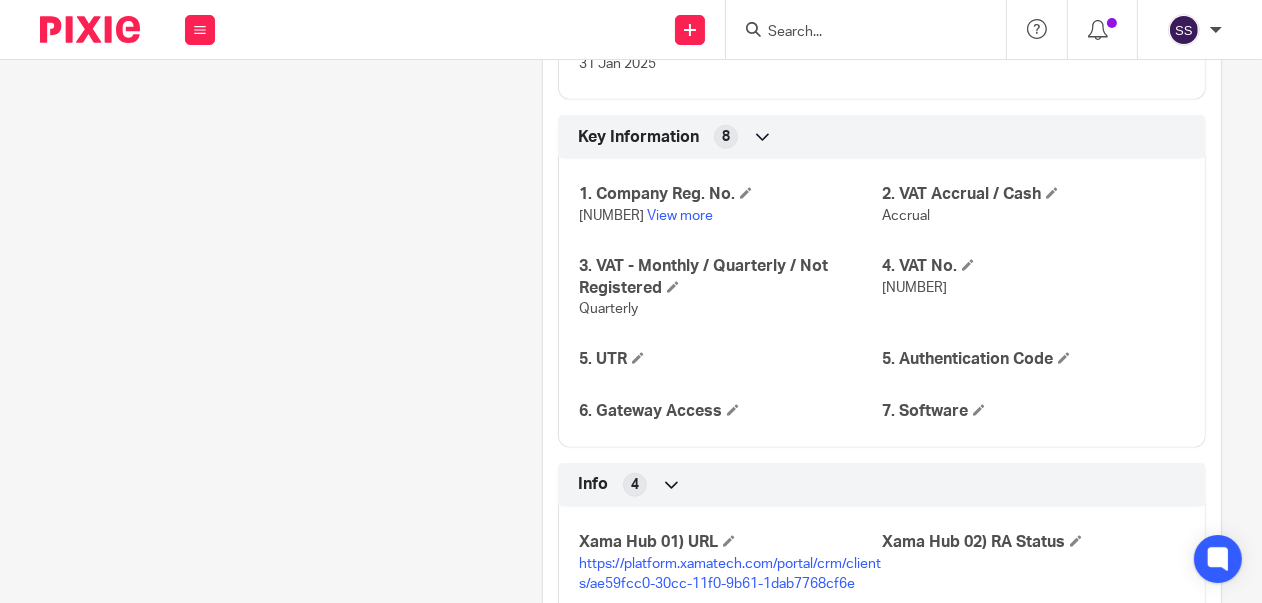 scroll, scrollTop: 1747, scrollLeft: 0, axis: vertical 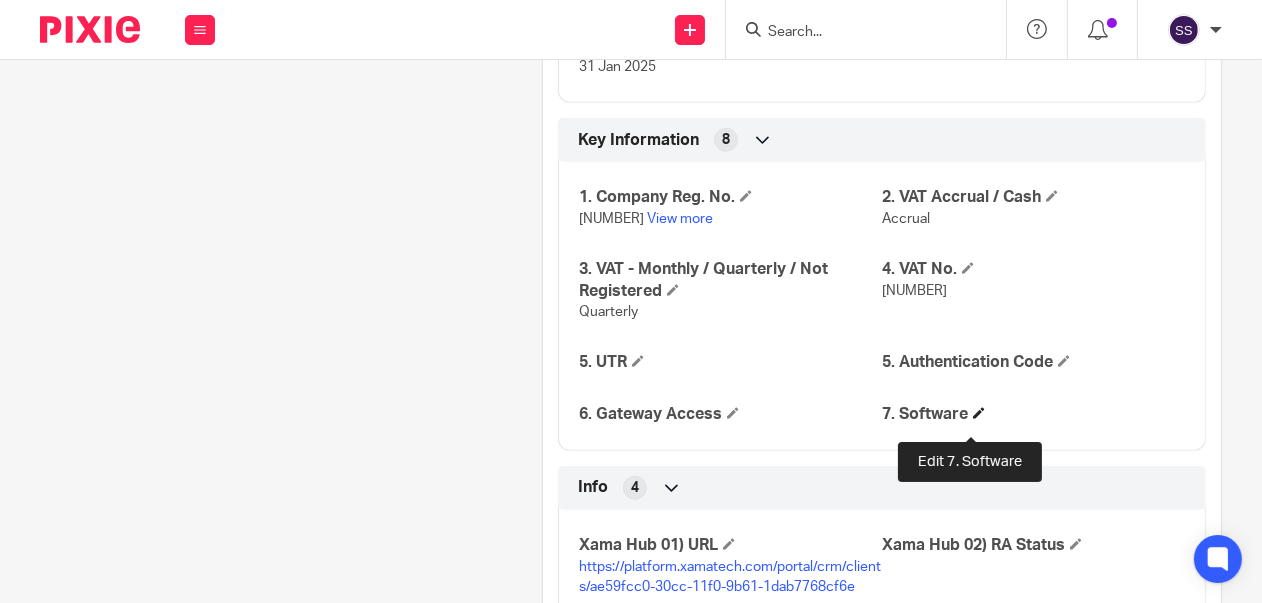 click at bounding box center (979, 413) 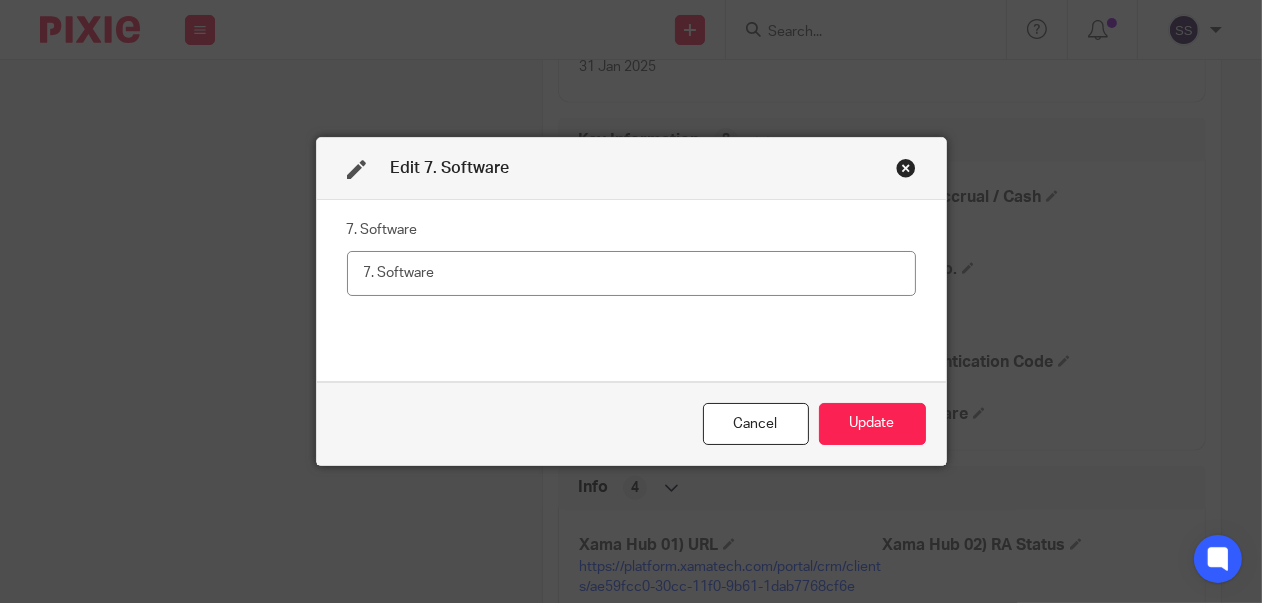 drag, startPoint x: 453, startPoint y: 277, endPoint x: 308, endPoint y: 274, distance: 145.03104 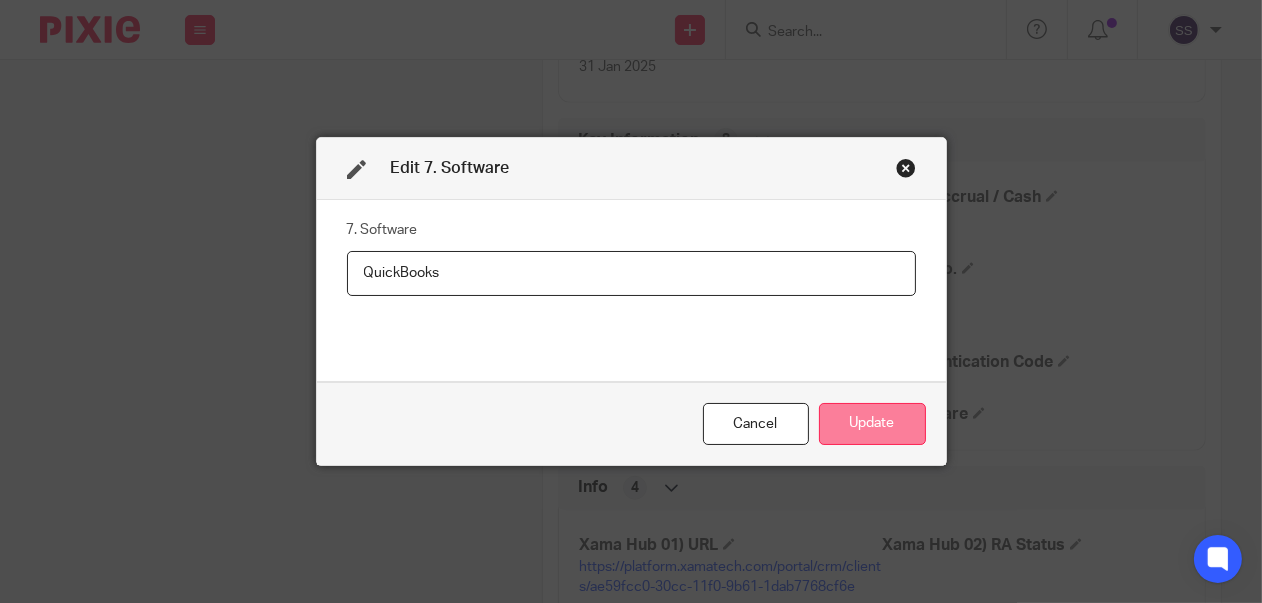 type on "QuickBooks" 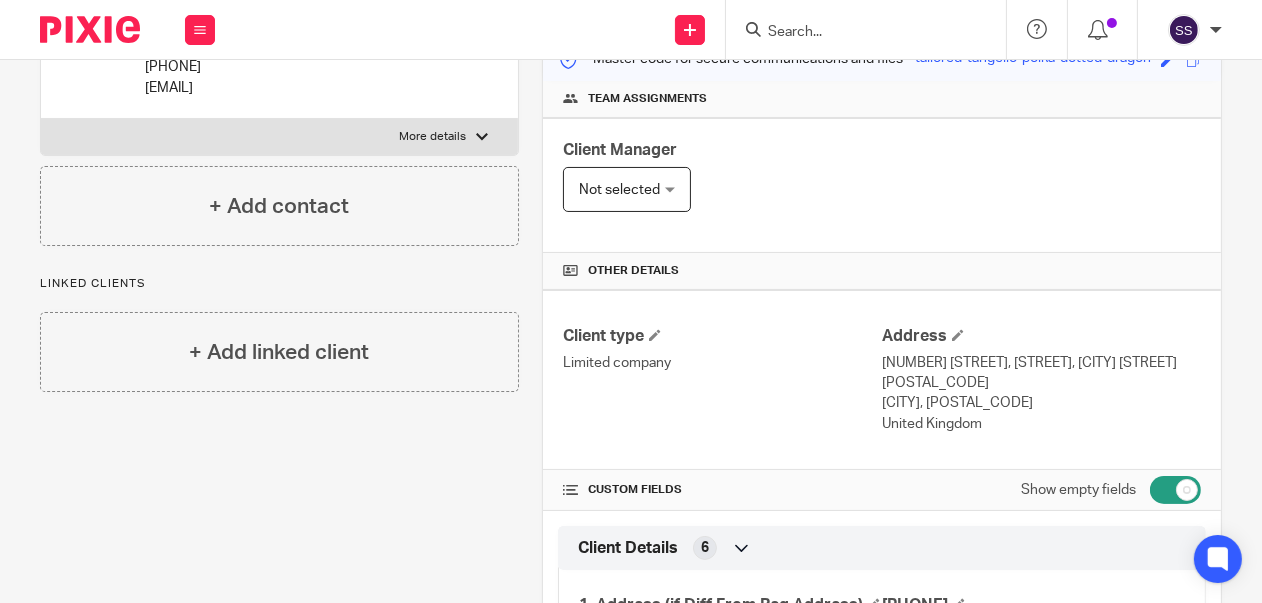scroll, scrollTop: 0, scrollLeft: 0, axis: both 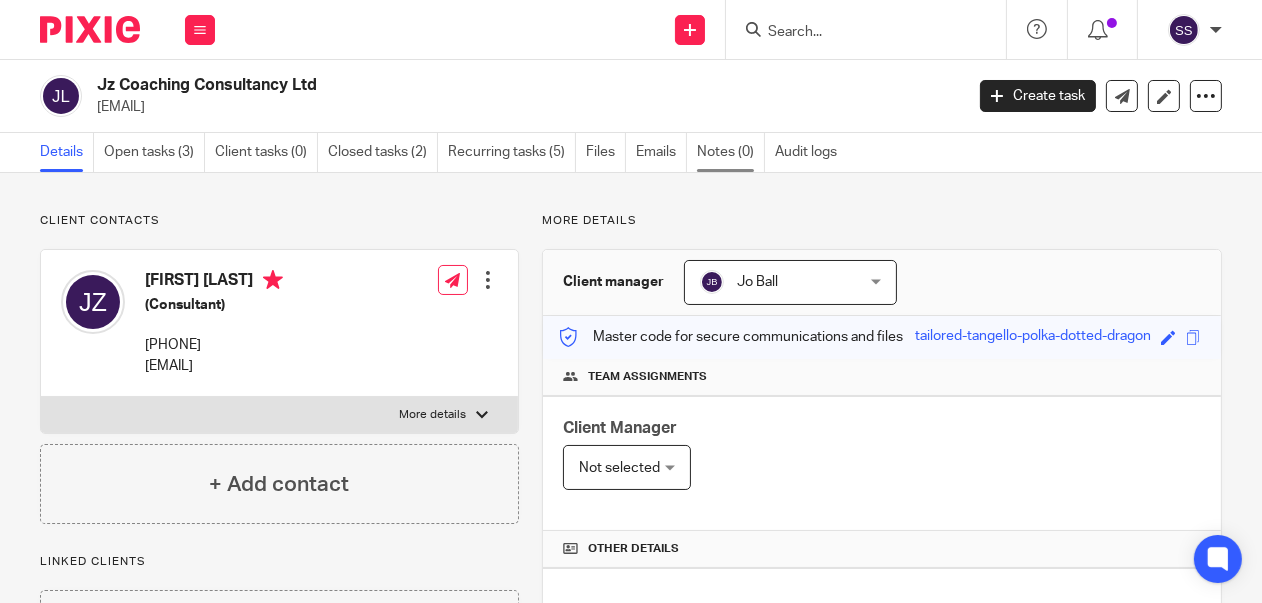 click on "Notes (0)" at bounding box center [731, 152] 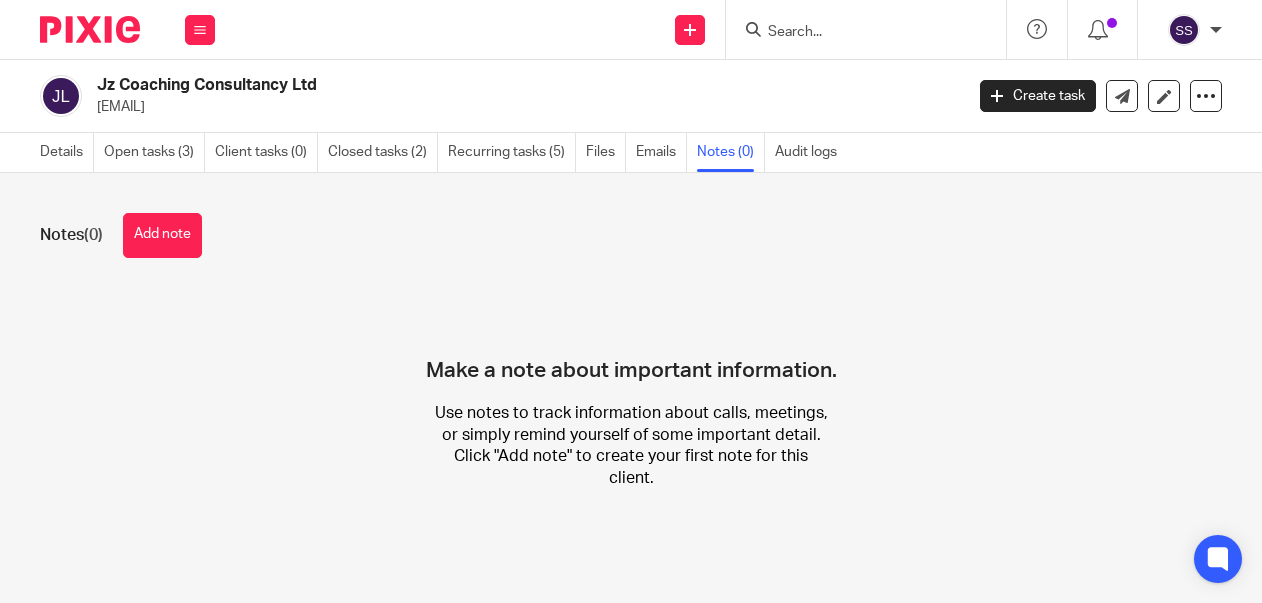 scroll, scrollTop: 0, scrollLeft: 0, axis: both 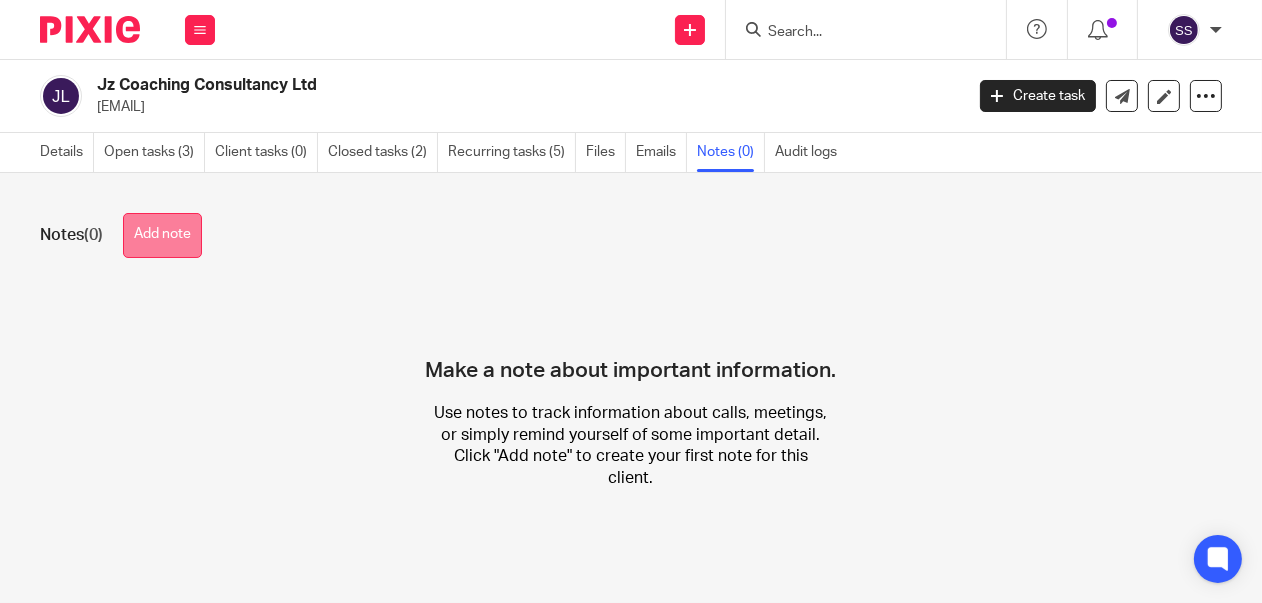 click on "Add note" at bounding box center (162, 235) 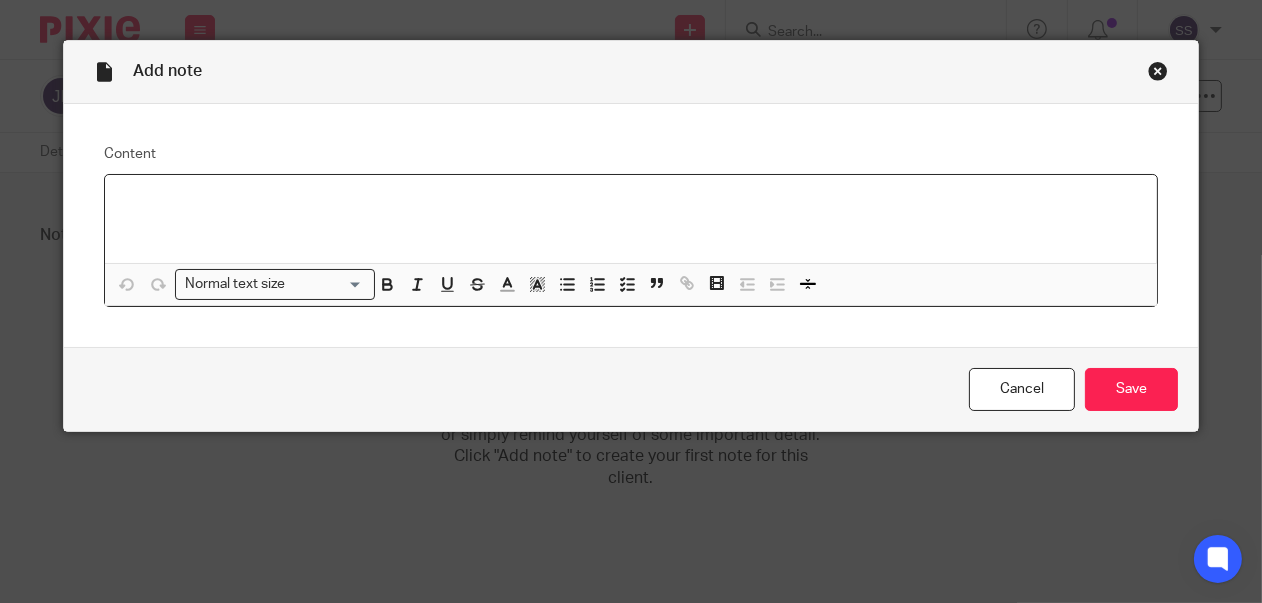 type 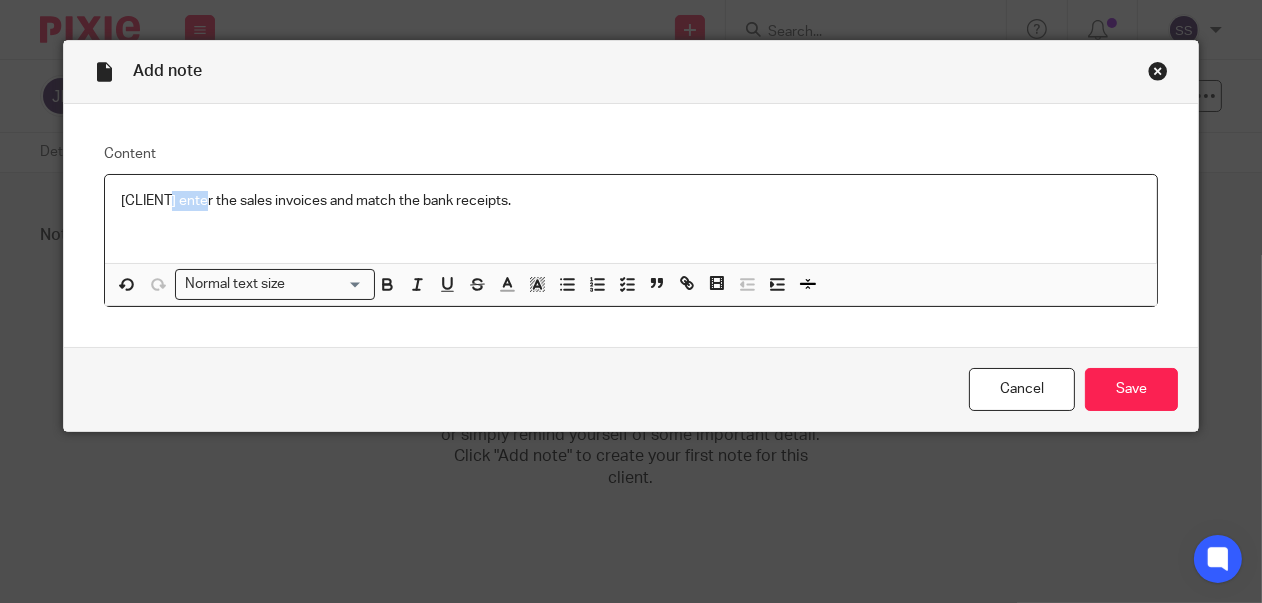 drag, startPoint x: 189, startPoint y: 197, endPoint x: 154, endPoint y: 199, distance: 35.057095 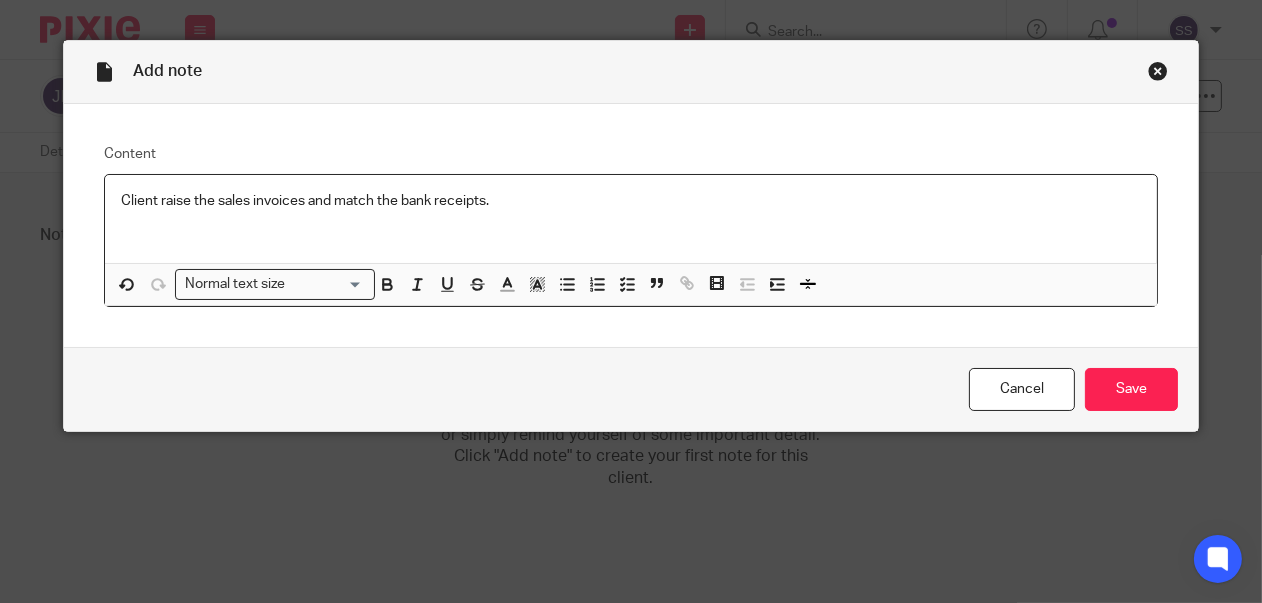 click on "Client raise the sales invoices and match the bank receipts." at bounding box center (631, 201) 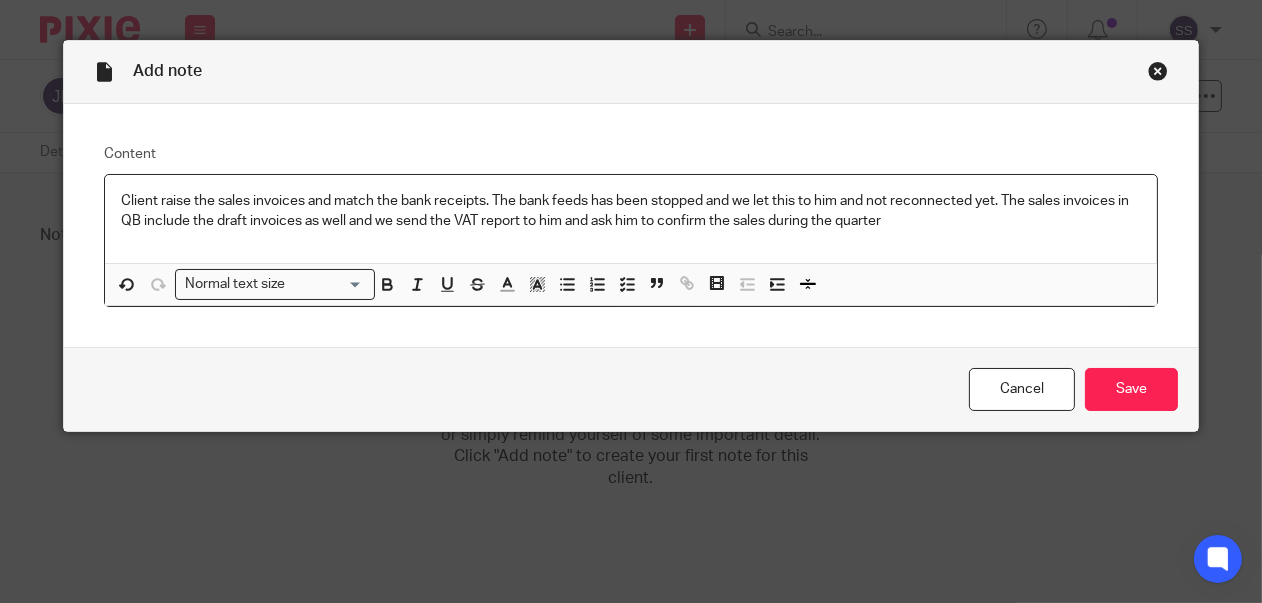 drag, startPoint x: 752, startPoint y: 217, endPoint x: 782, endPoint y: 230, distance: 32.695564 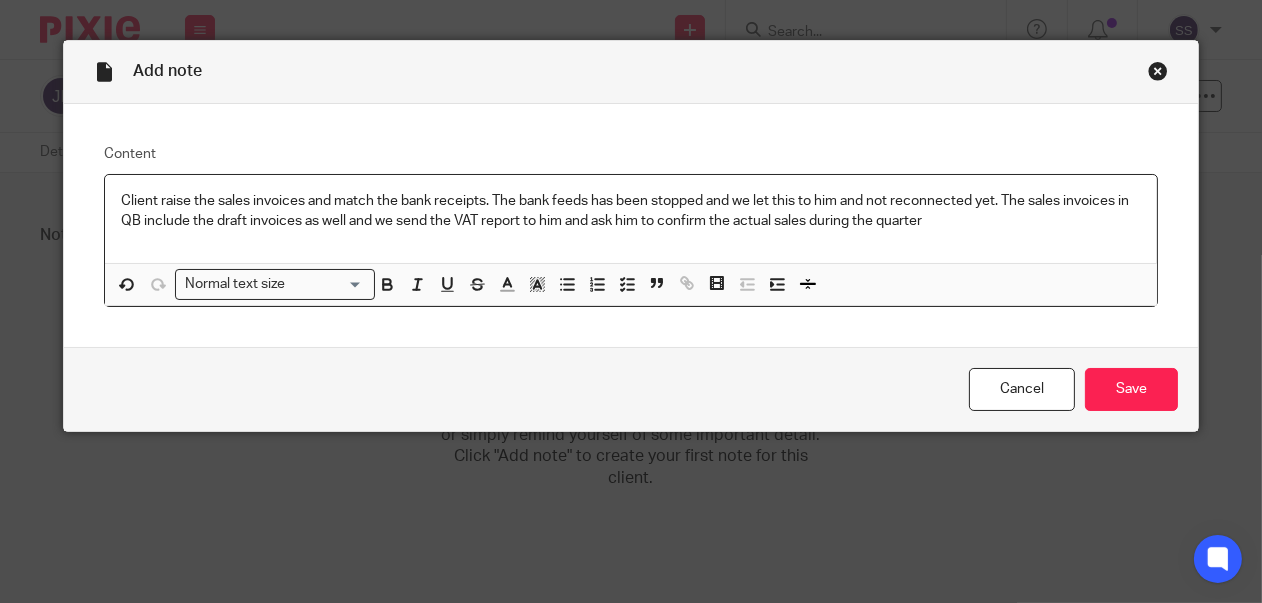 click on "Client raise the sales invoices and match the bank receipts. The bank feeds has been stopped and we let this to him and not reconnected yet. The sales invoices in QB include the draft invoices as well and we send the VAT report to him and ask him to confirm the actual sales during the quarter" at bounding box center (631, 211) 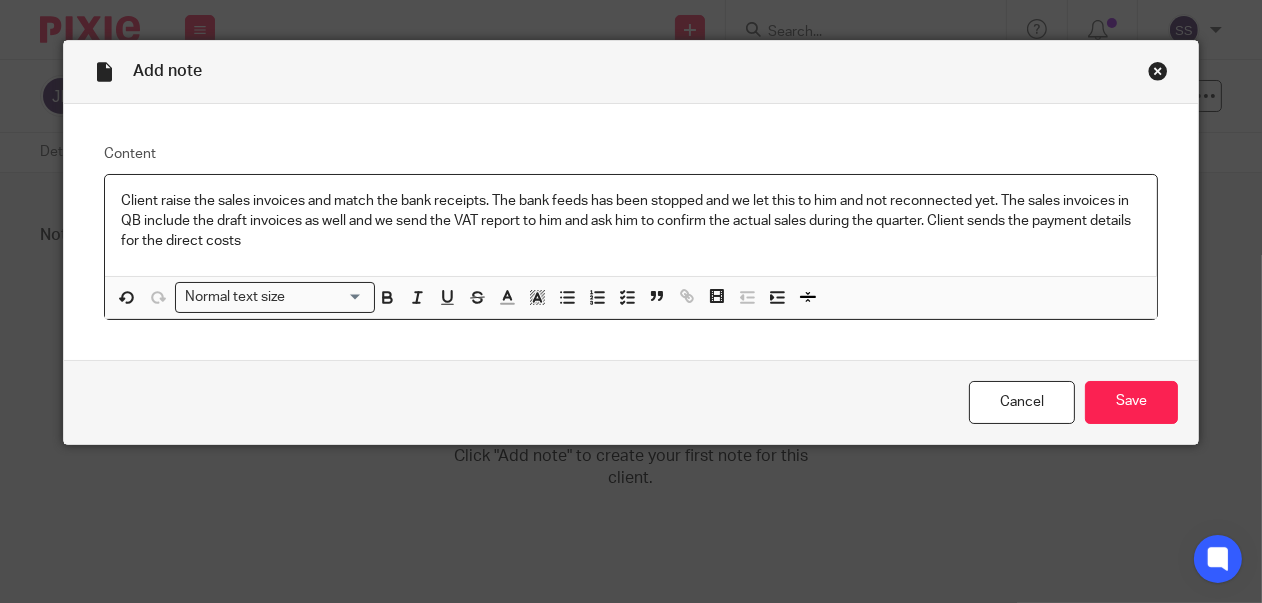 click on "Client raise the sales invoices and match the bank receipts. The bank feeds has been stopped and we let this to him and not reconnected yet. The sales invoices in QB include the draft invoices as well and we send the VAT report to him and ask him to confirm the actual sales during the quarter. Client sends the payment details for the direct costs" at bounding box center [631, 221] 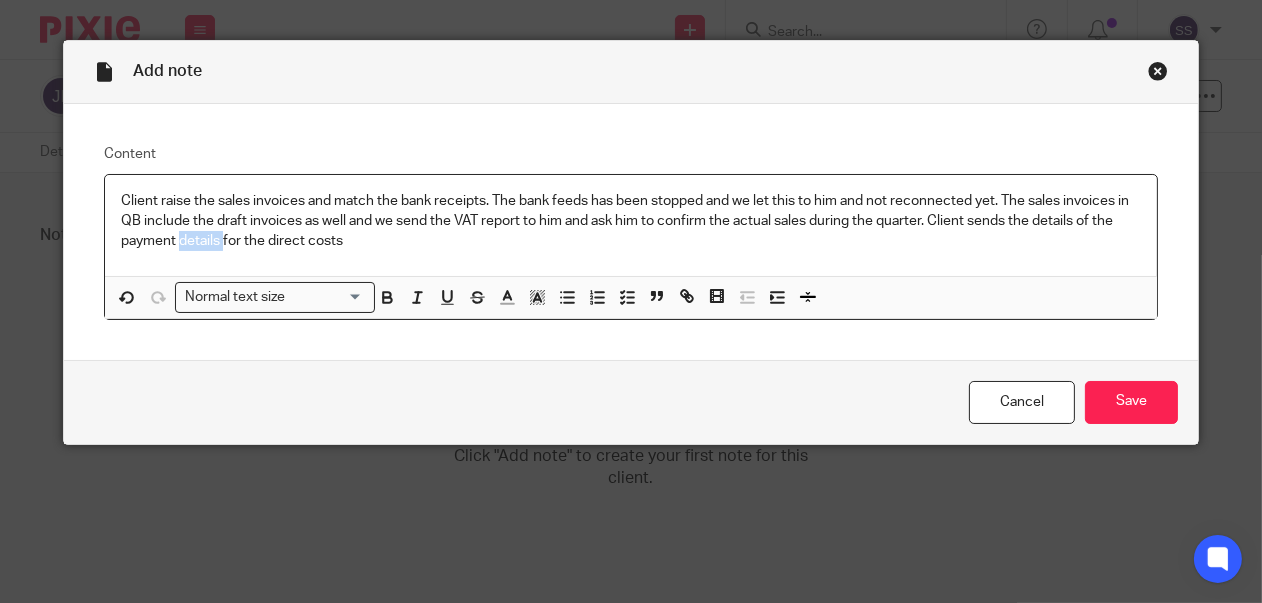drag, startPoint x: 196, startPoint y: 237, endPoint x: 241, endPoint y: 247, distance: 46.09772 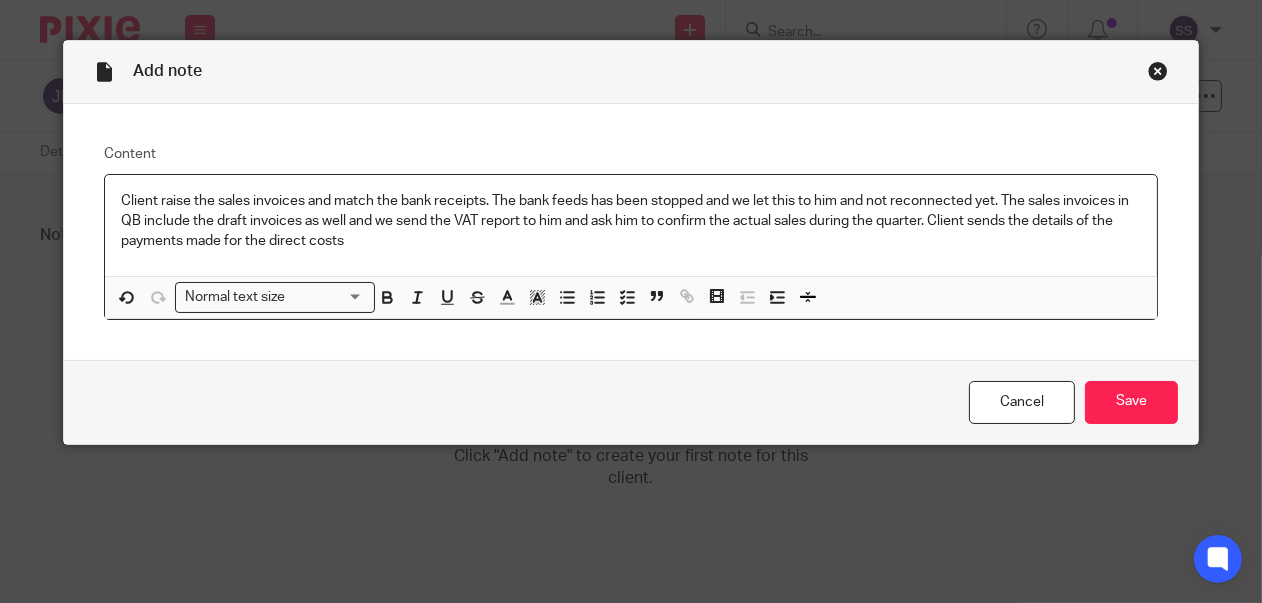 drag, startPoint x: 371, startPoint y: 242, endPoint x: 382, endPoint y: 242, distance: 11 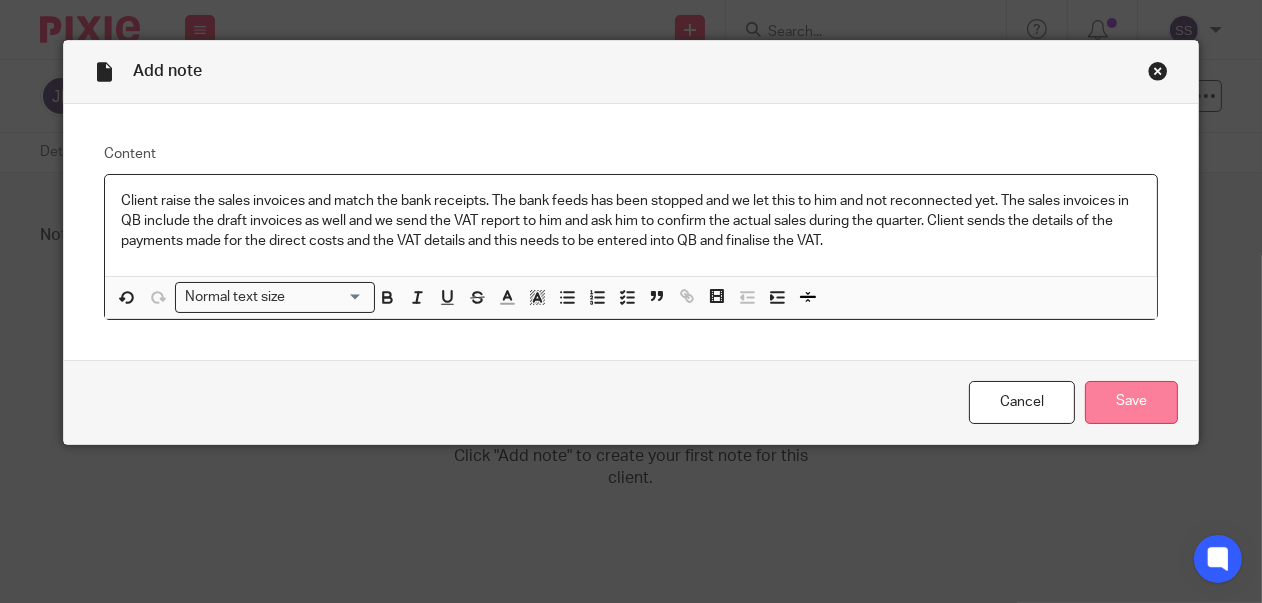 click on "Save" at bounding box center [1131, 402] 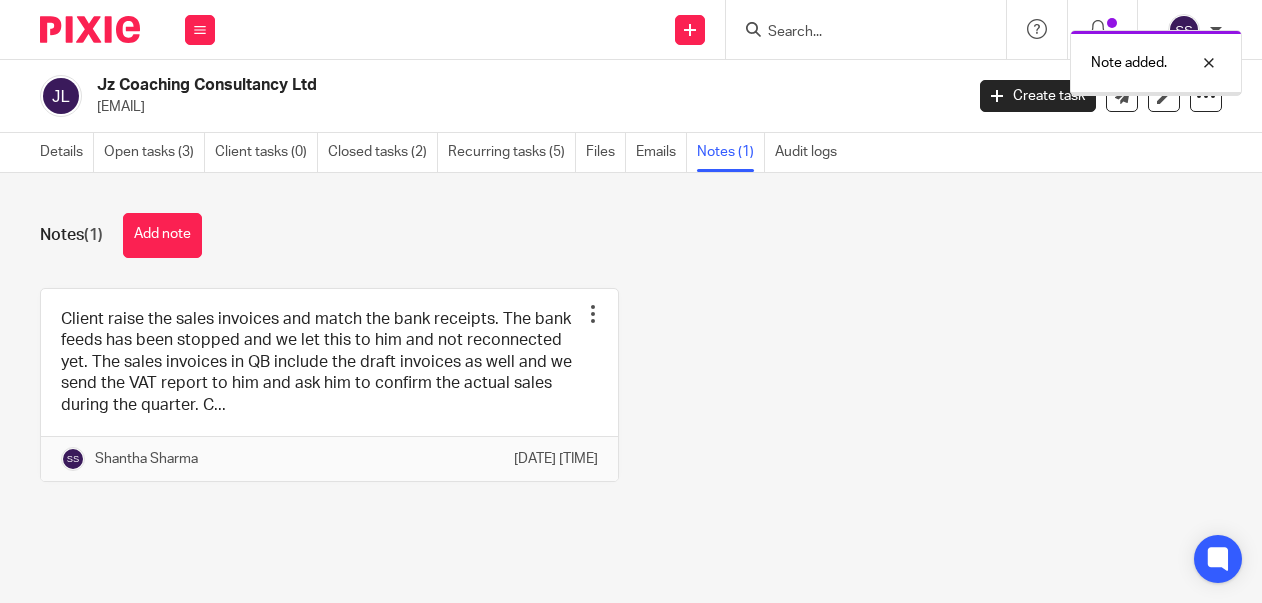 scroll, scrollTop: 0, scrollLeft: 0, axis: both 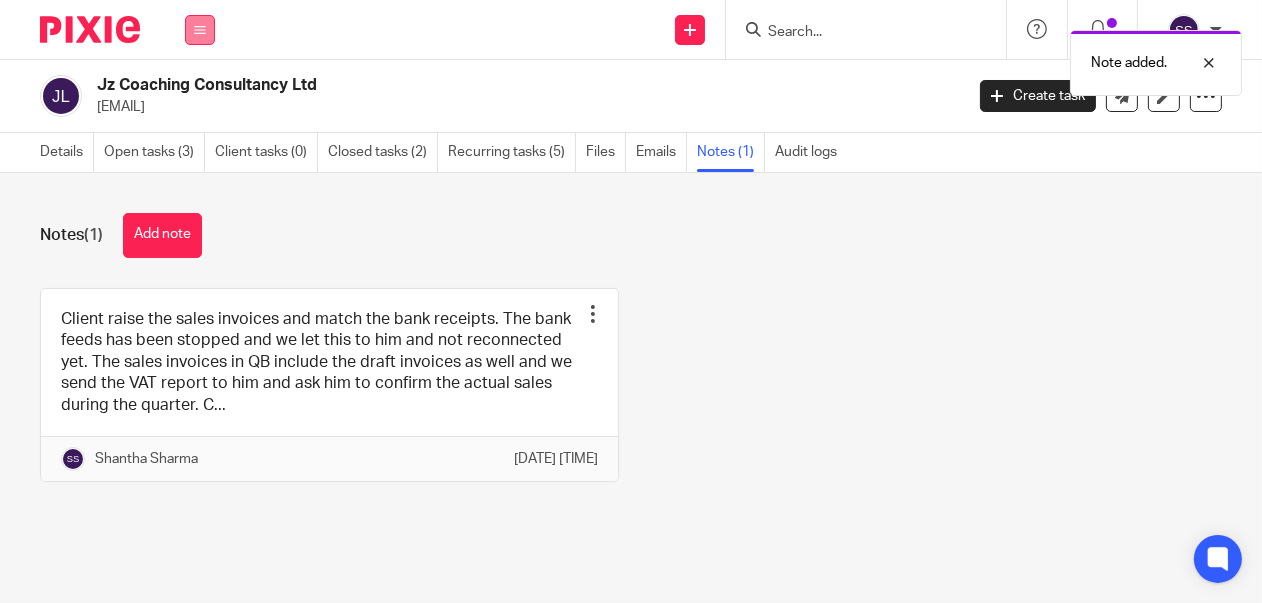 click at bounding box center [200, 30] 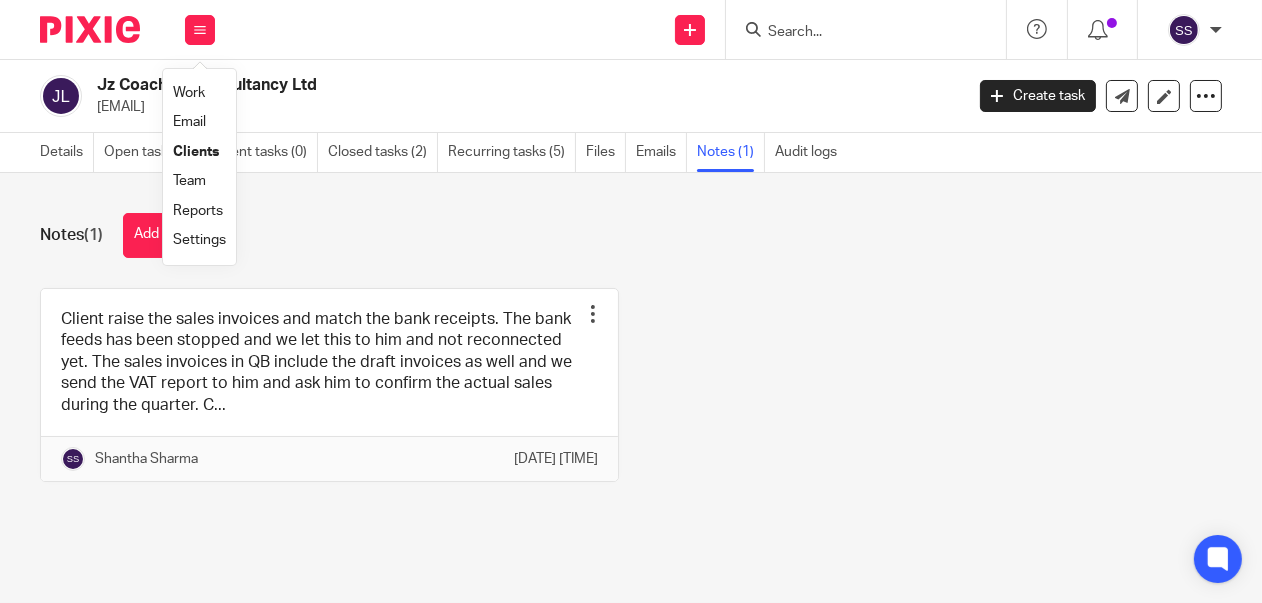 drag, startPoint x: 208, startPoint y: 144, endPoint x: 212, endPoint y: 154, distance: 10.770329 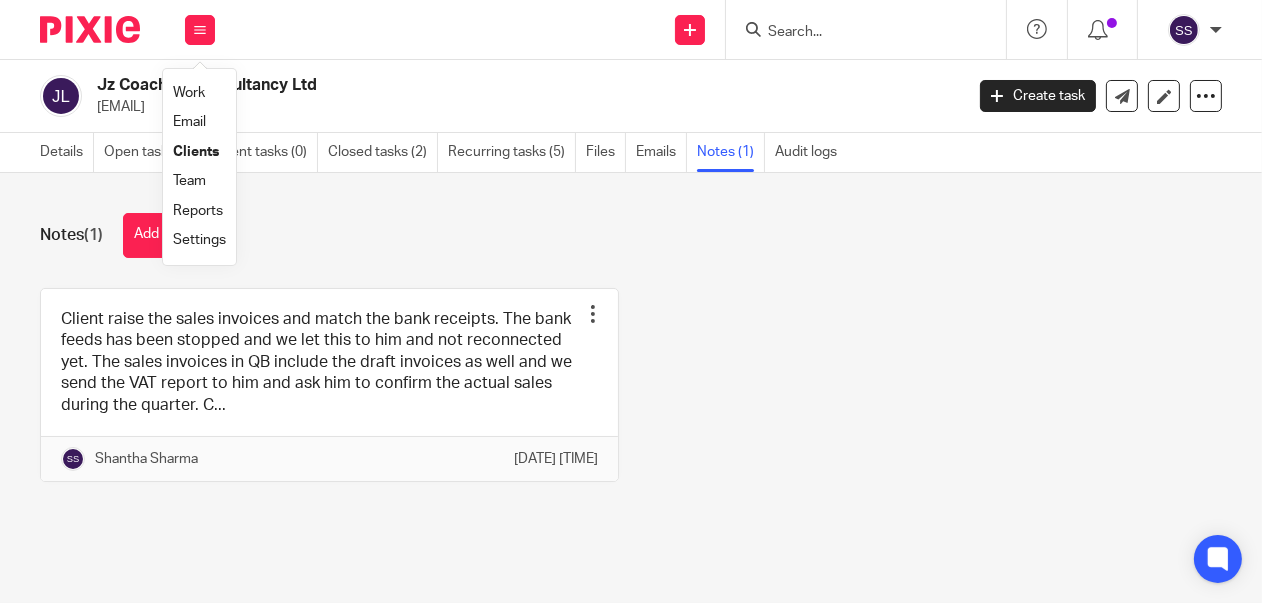 click on "Clients" at bounding box center [196, 152] 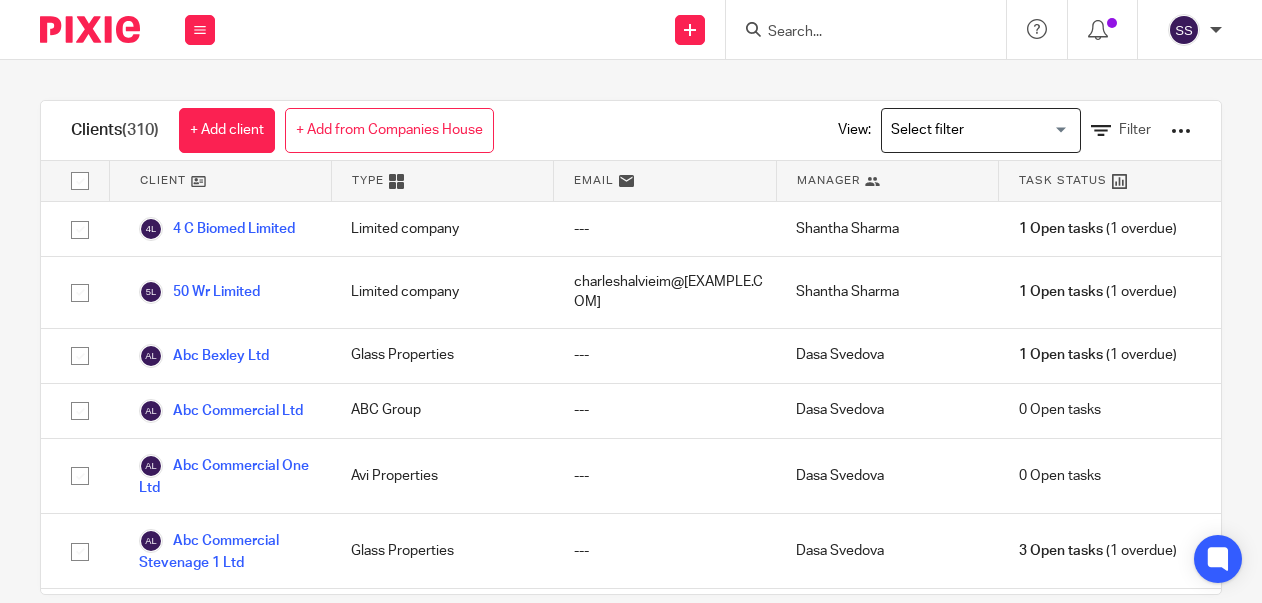 scroll, scrollTop: 0, scrollLeft: 0, axis: both 